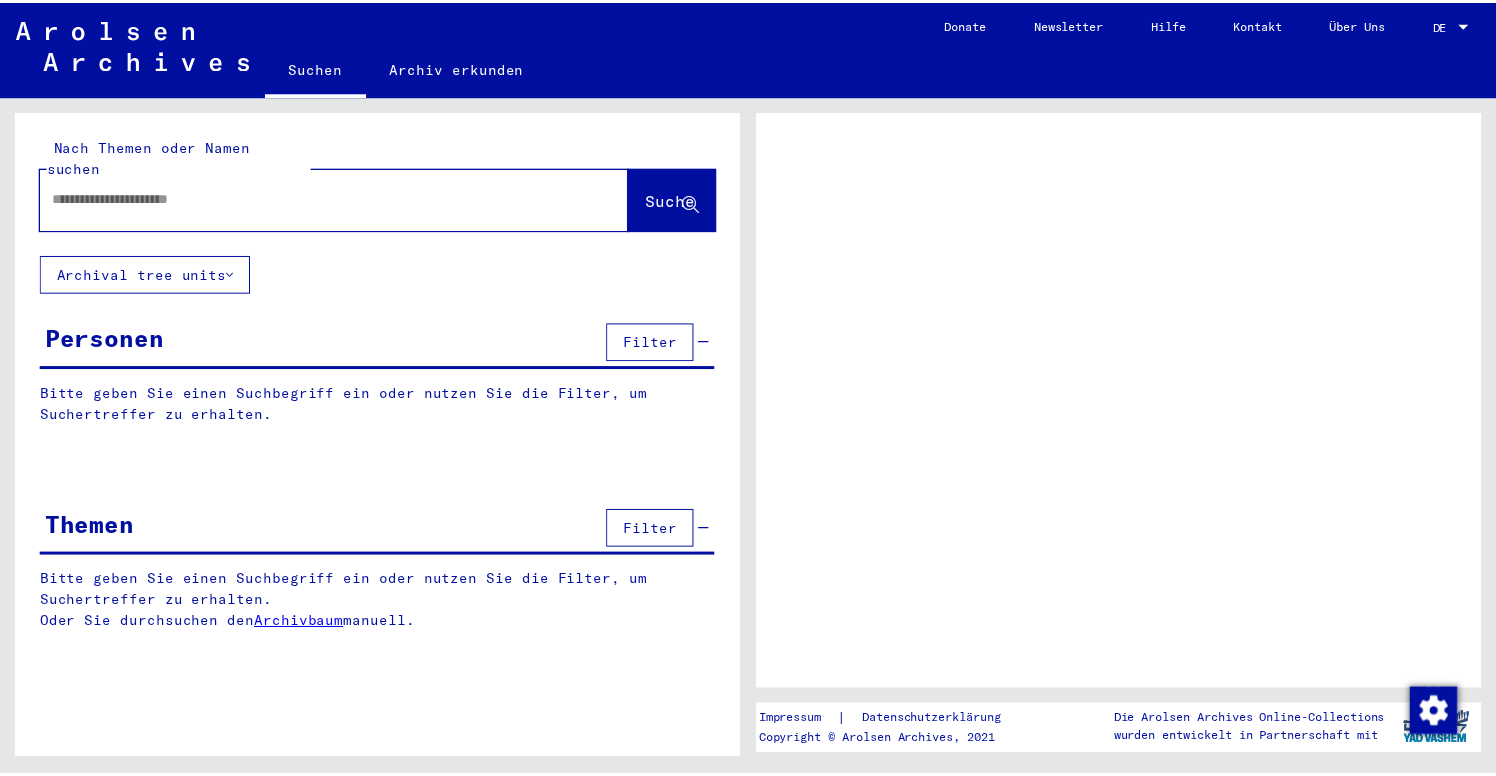 scroll, scrollTop: 0, scrollLeft: 0, axis: both 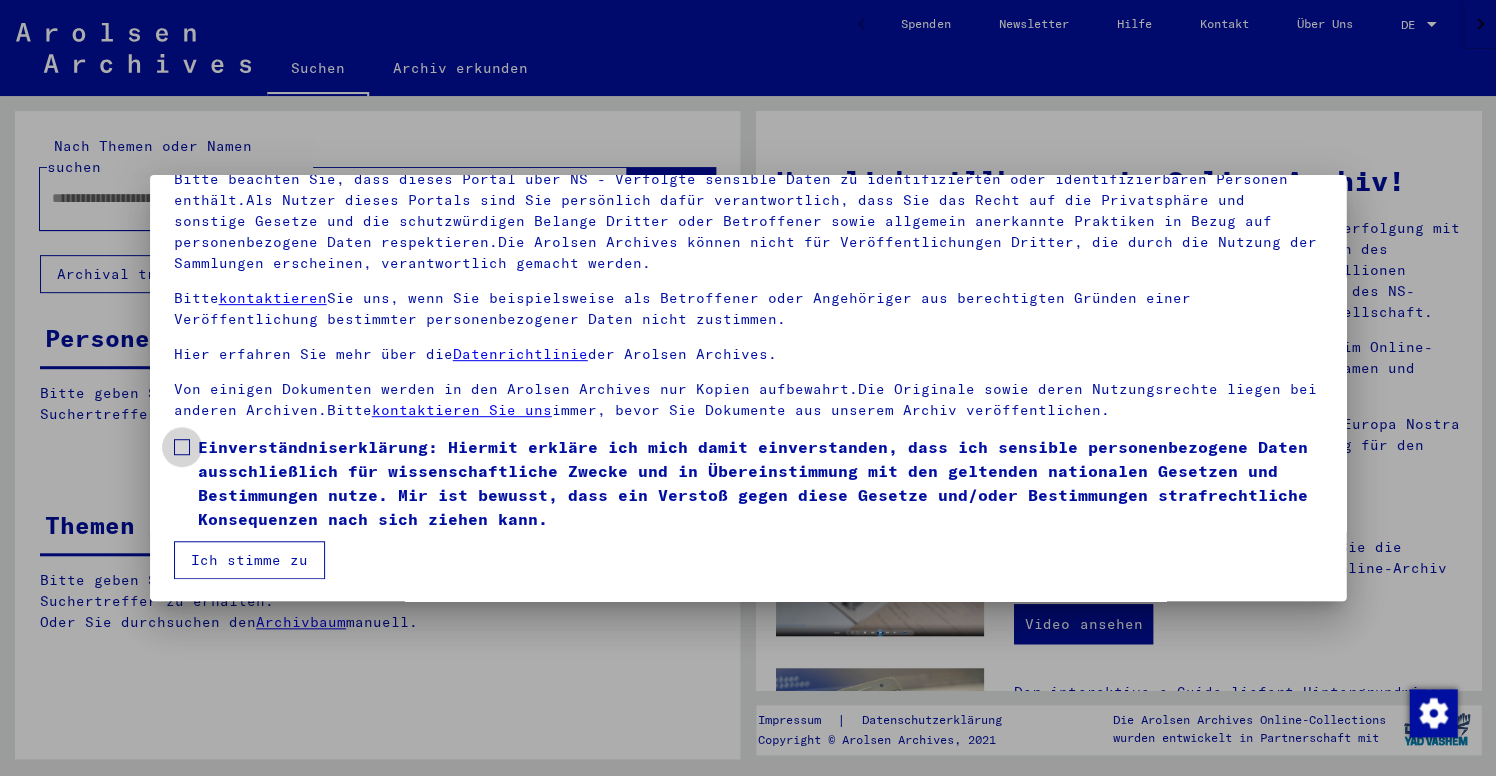click at bounding box center [182, 447] 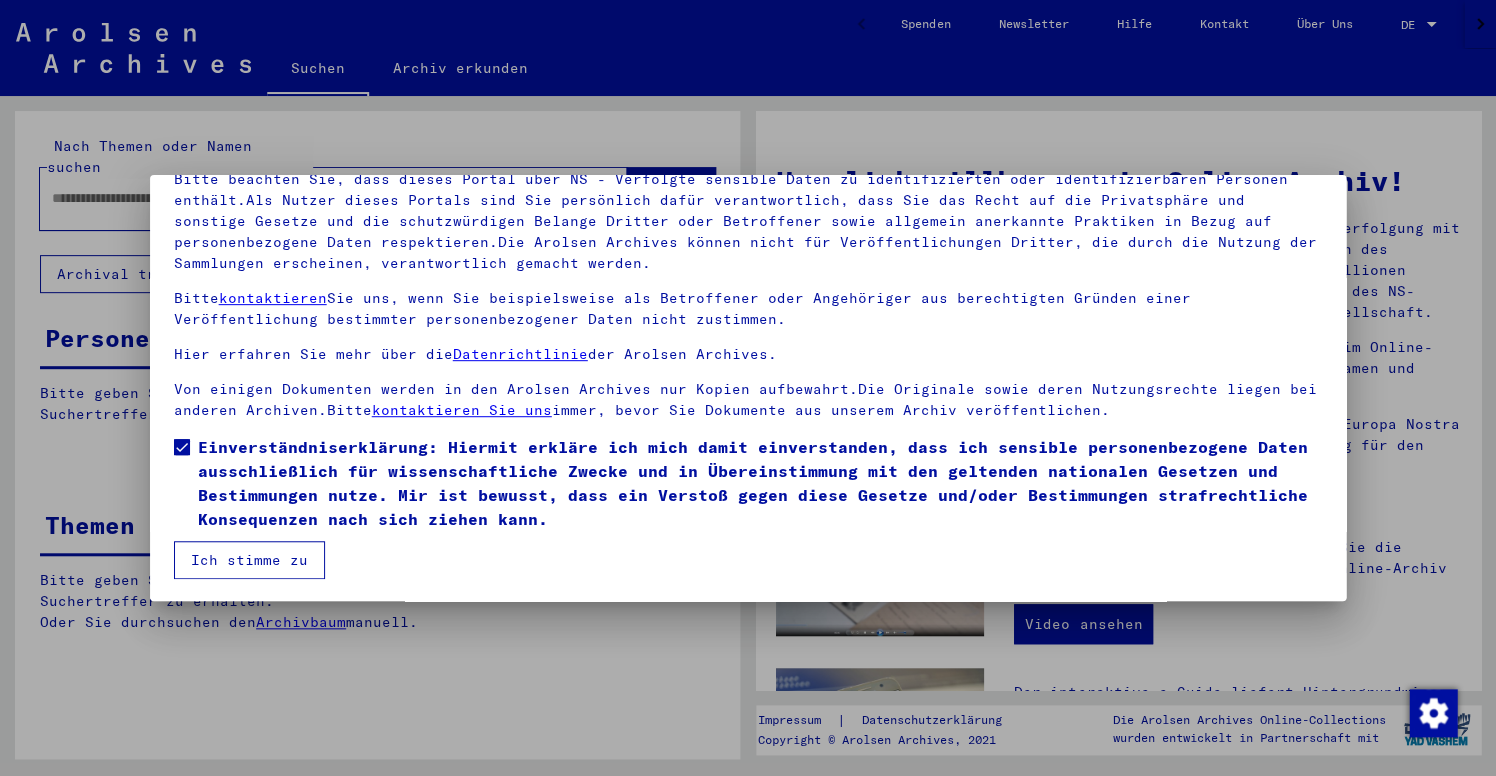 click on "Ich stimme zu" at bounding box center (249, 560) 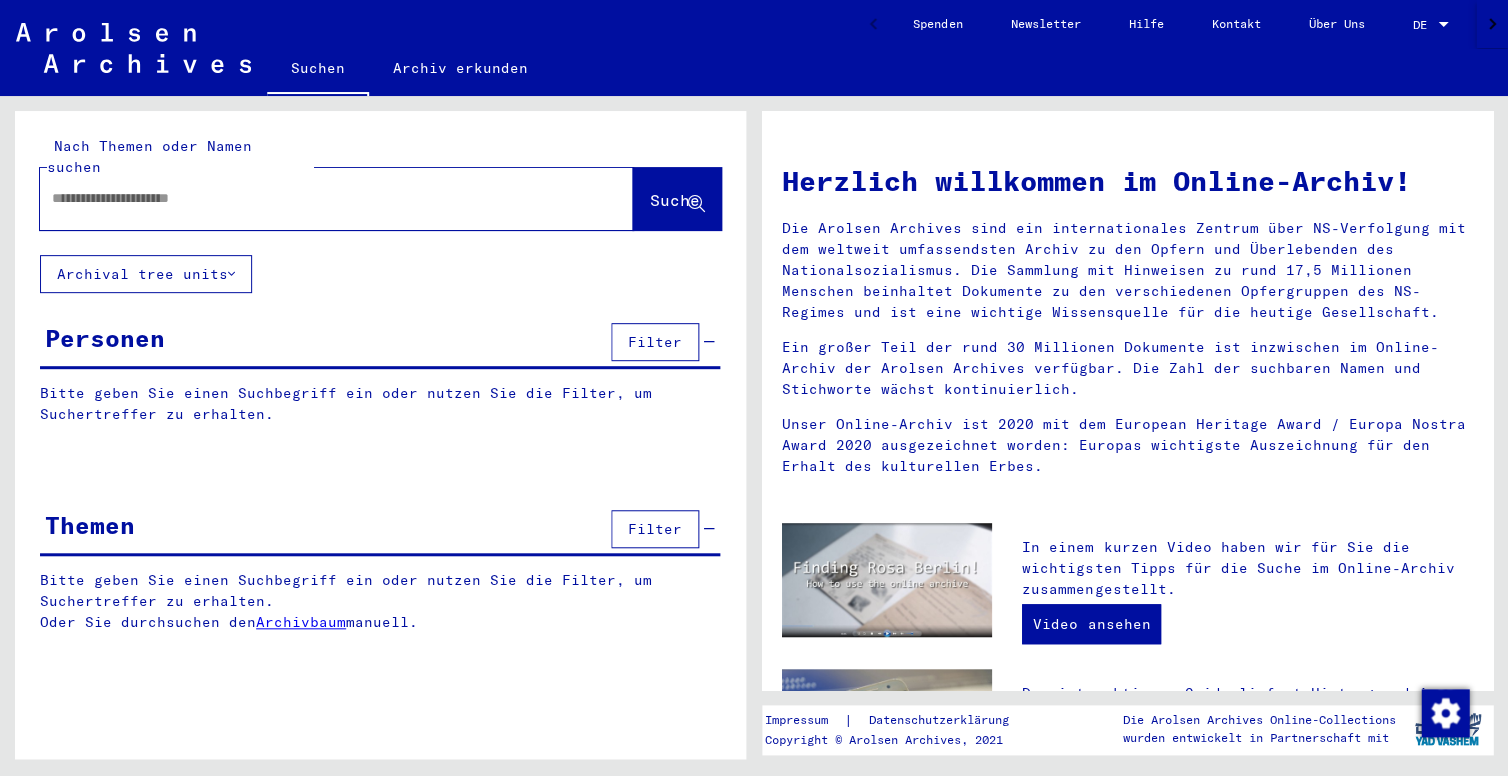 click at bounding box center (312, 198) 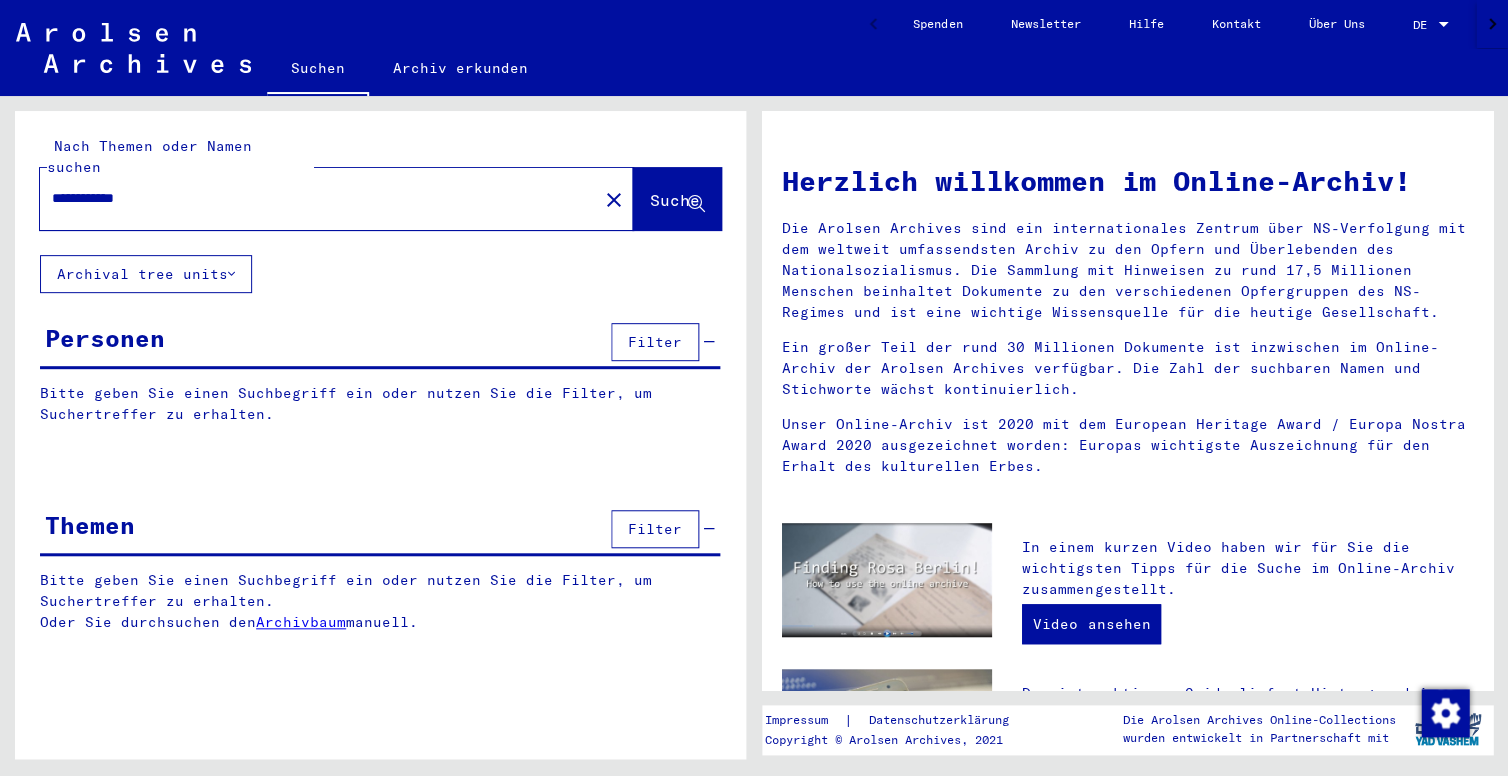 click on "Suche" 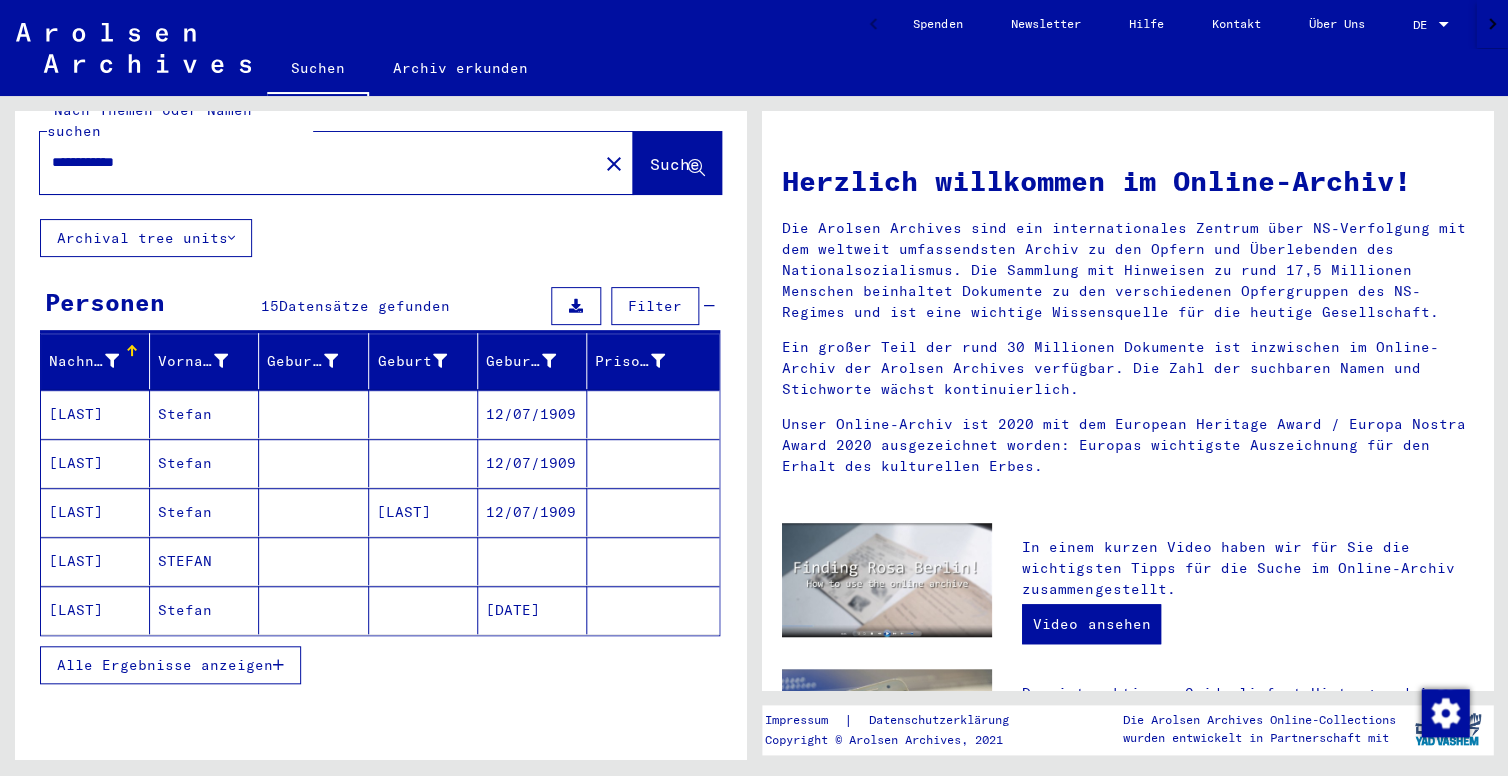 scroll, scrollTop: 45, scrollLeft: 0, axis: vertical 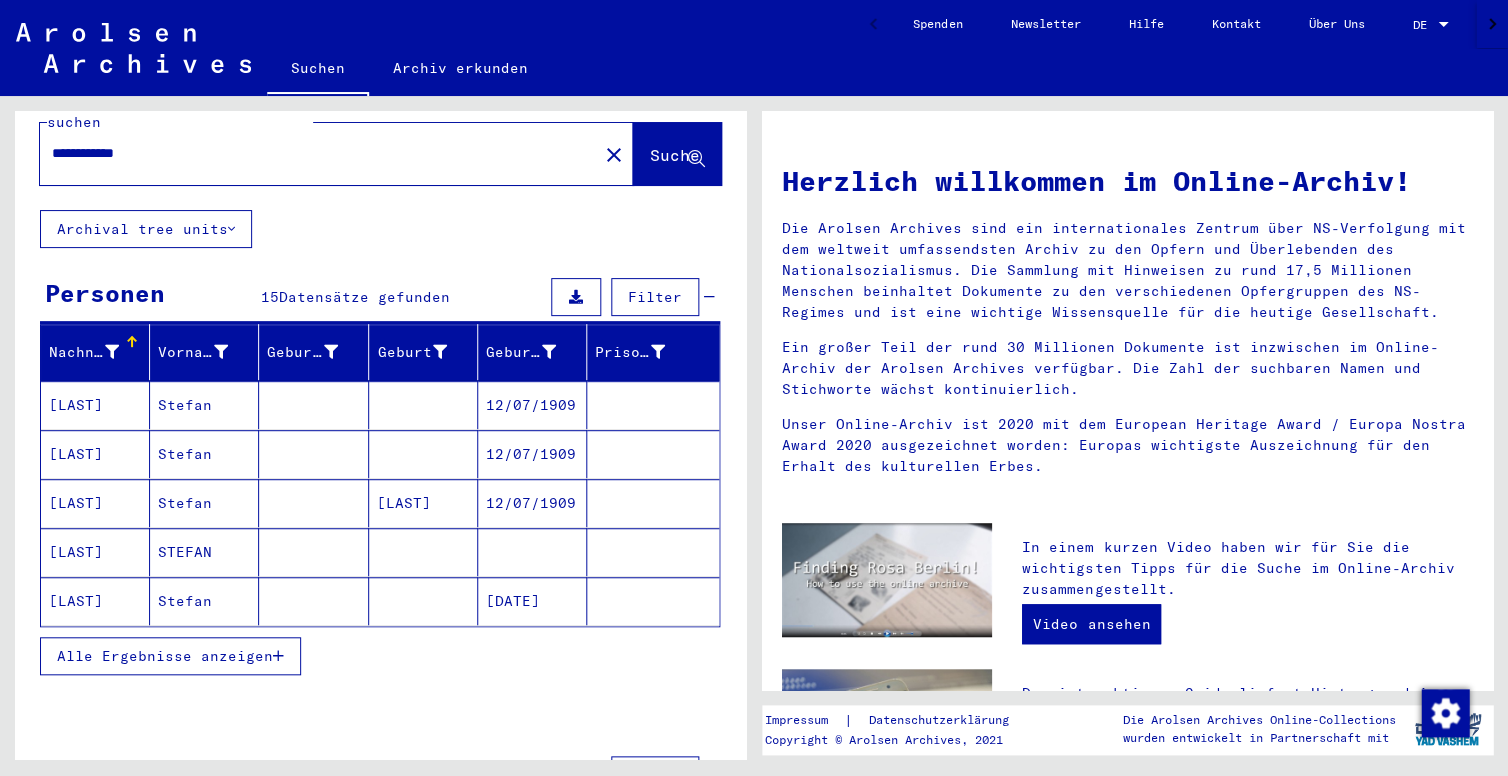 click on "Alle Ergebnisse anzeigen" at bounding box center (165, 656) 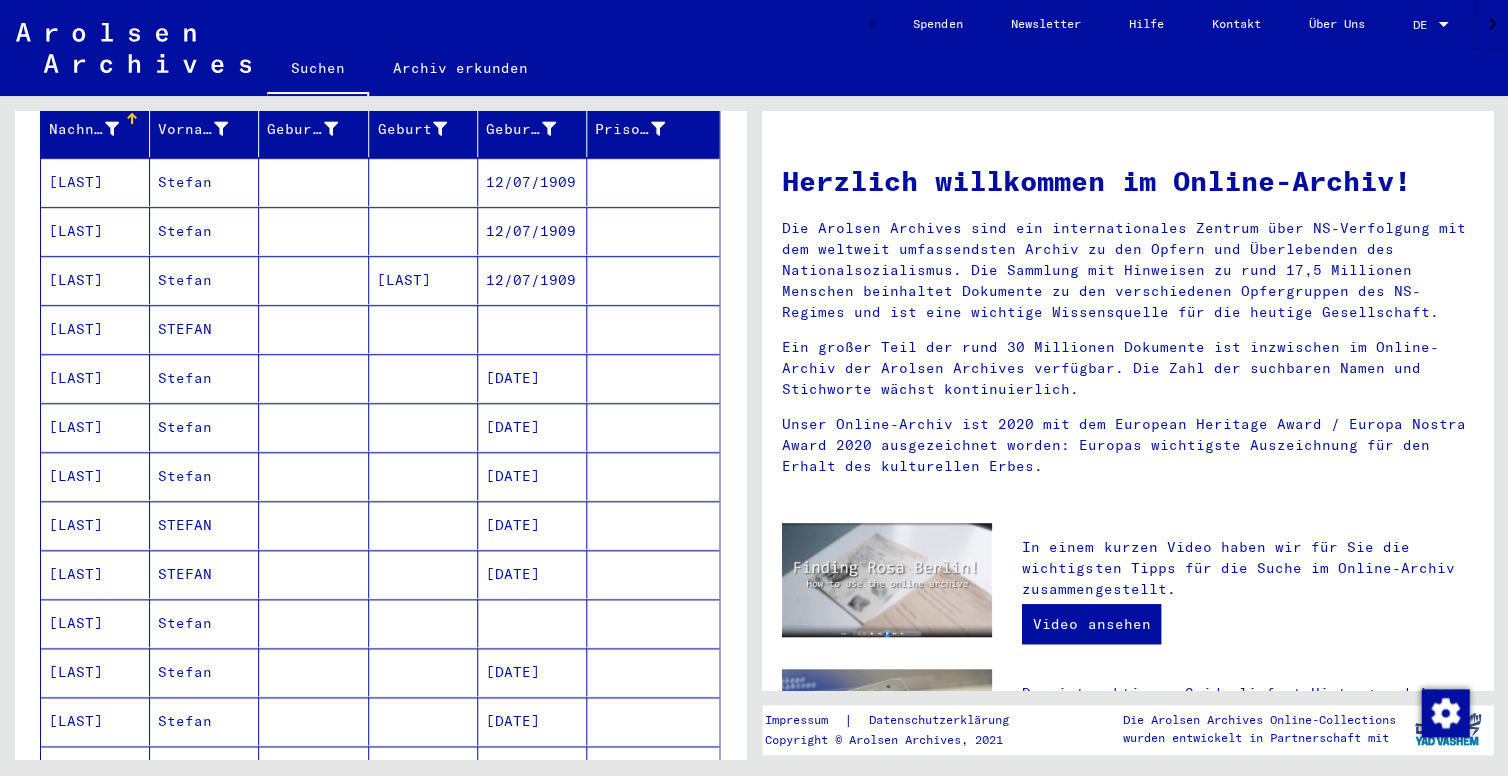 scroll, scrollTop: 0, scrollLeft: 0, axis: both 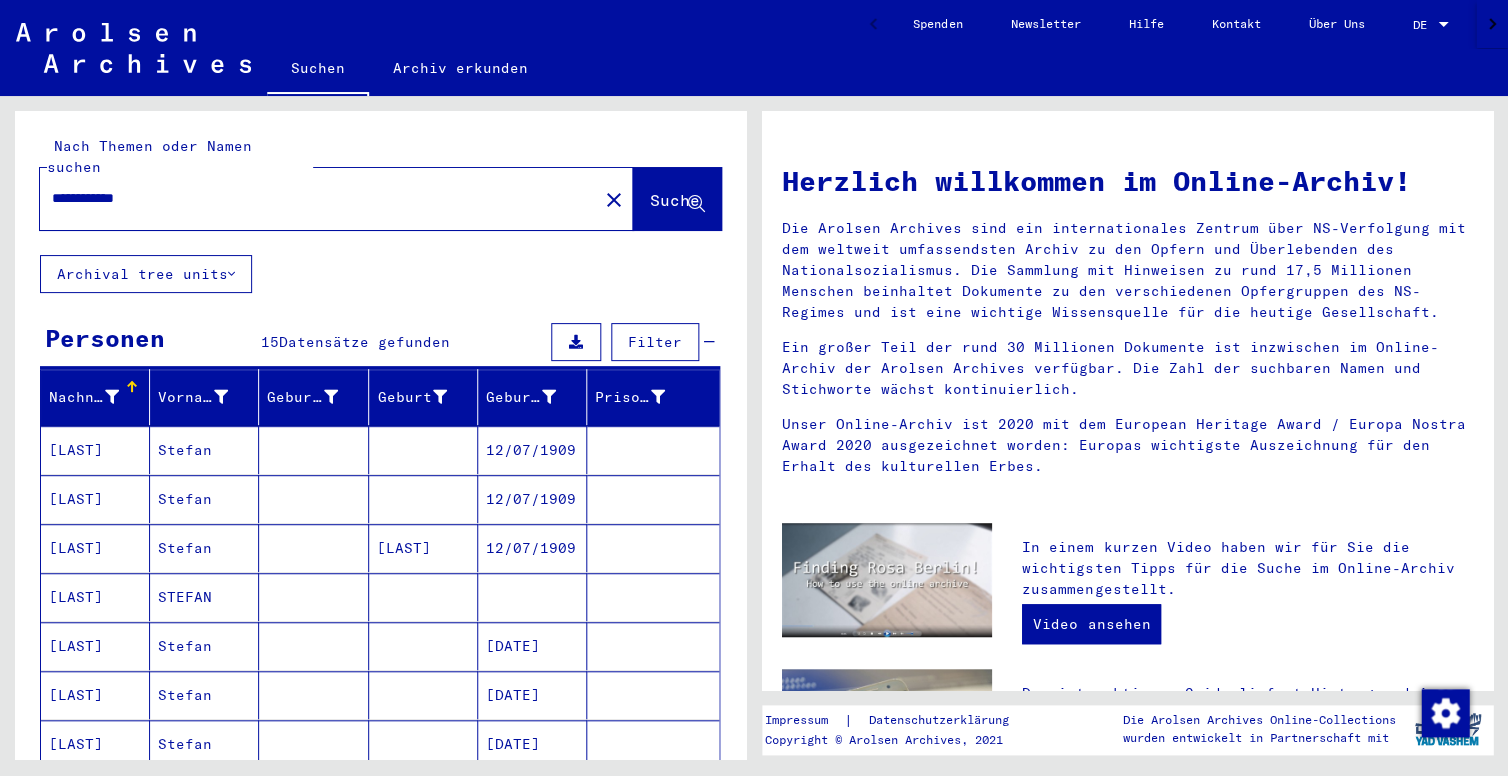 click on "12/07/1909" at bounding box center [532, 499] 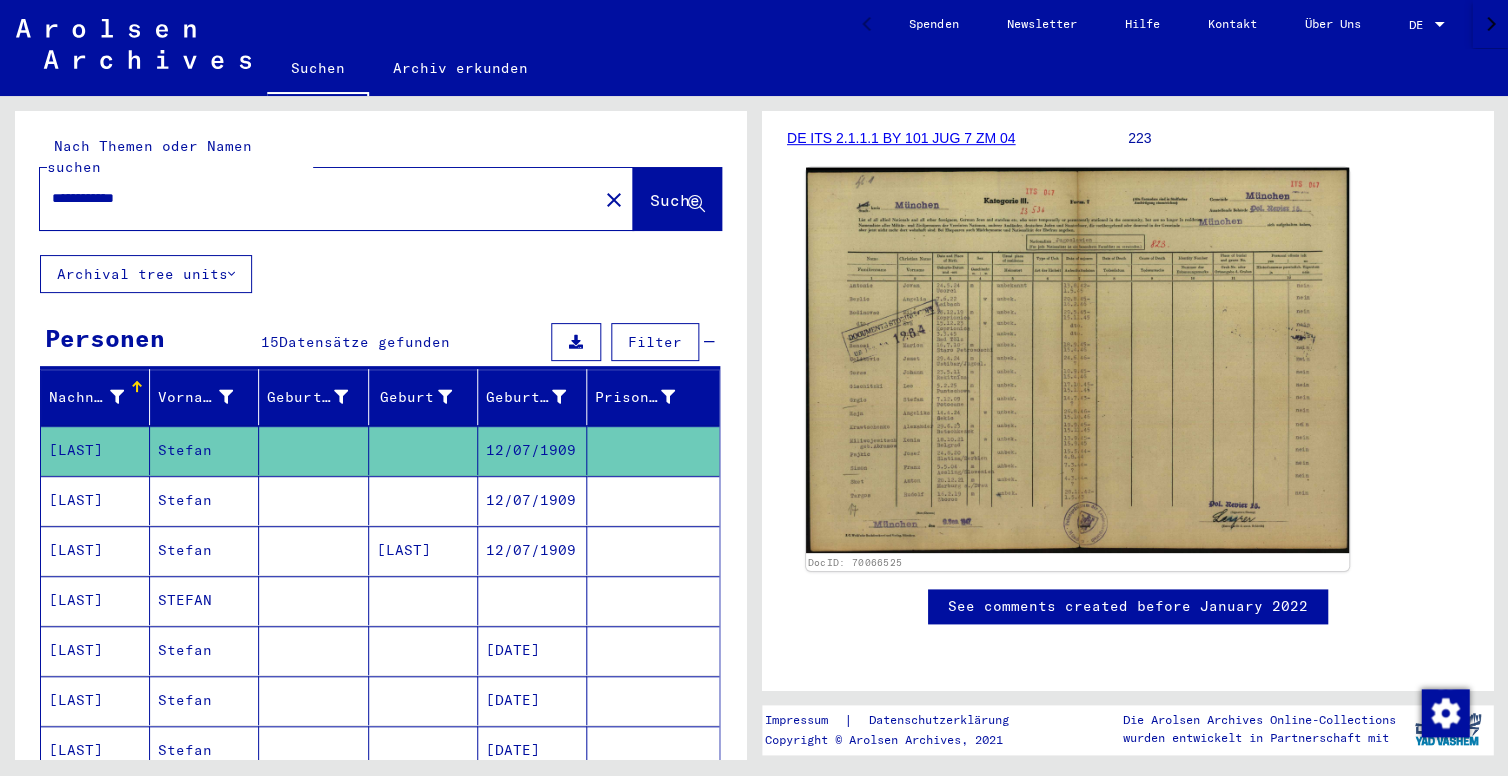 scroll, scrollTop: 496, scrollLeft: 0, axis: vertical 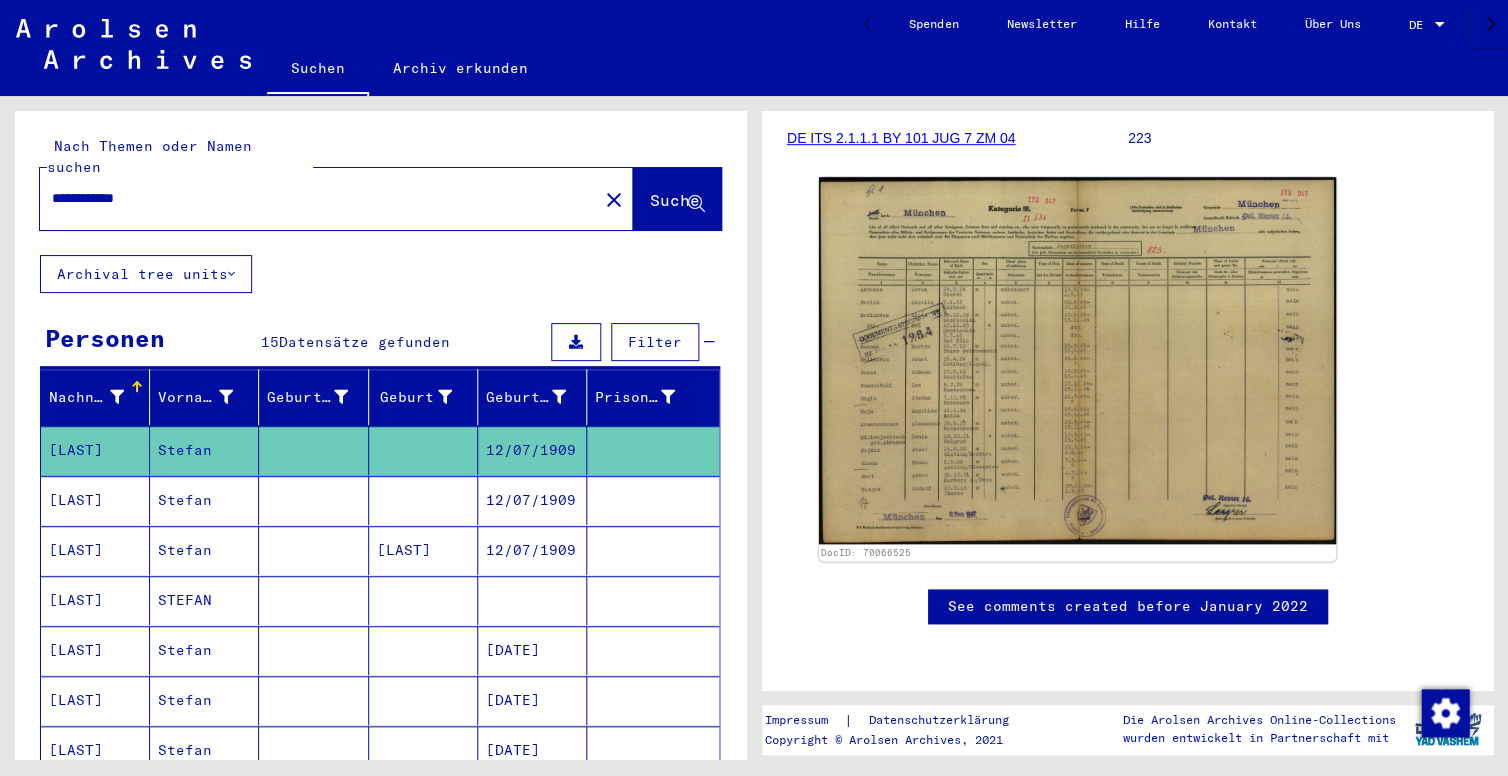 click on "12/07/1909" at bounding box center (532, 550) 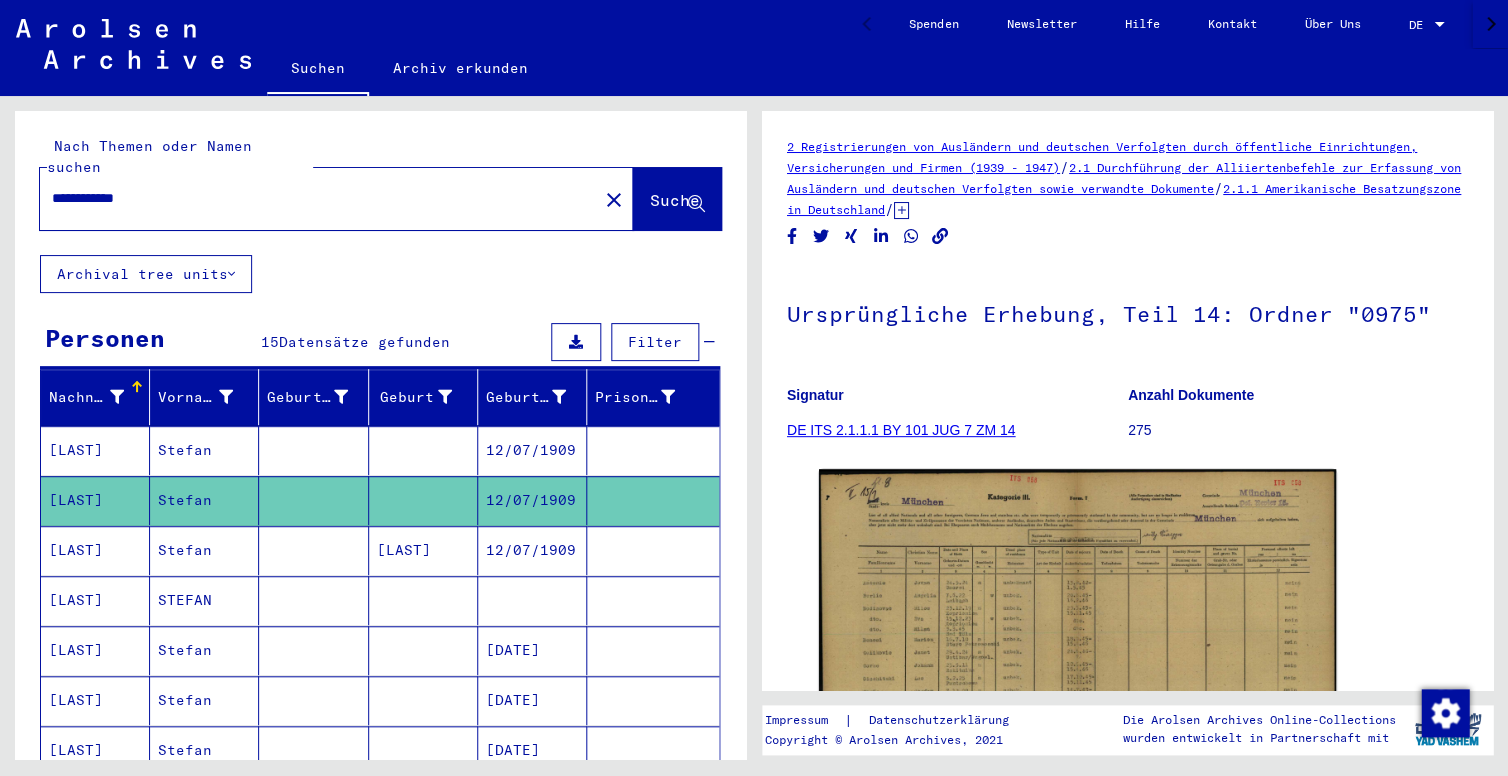 scroll, scrollTop: 0, scrollLeft: 0, axis: both 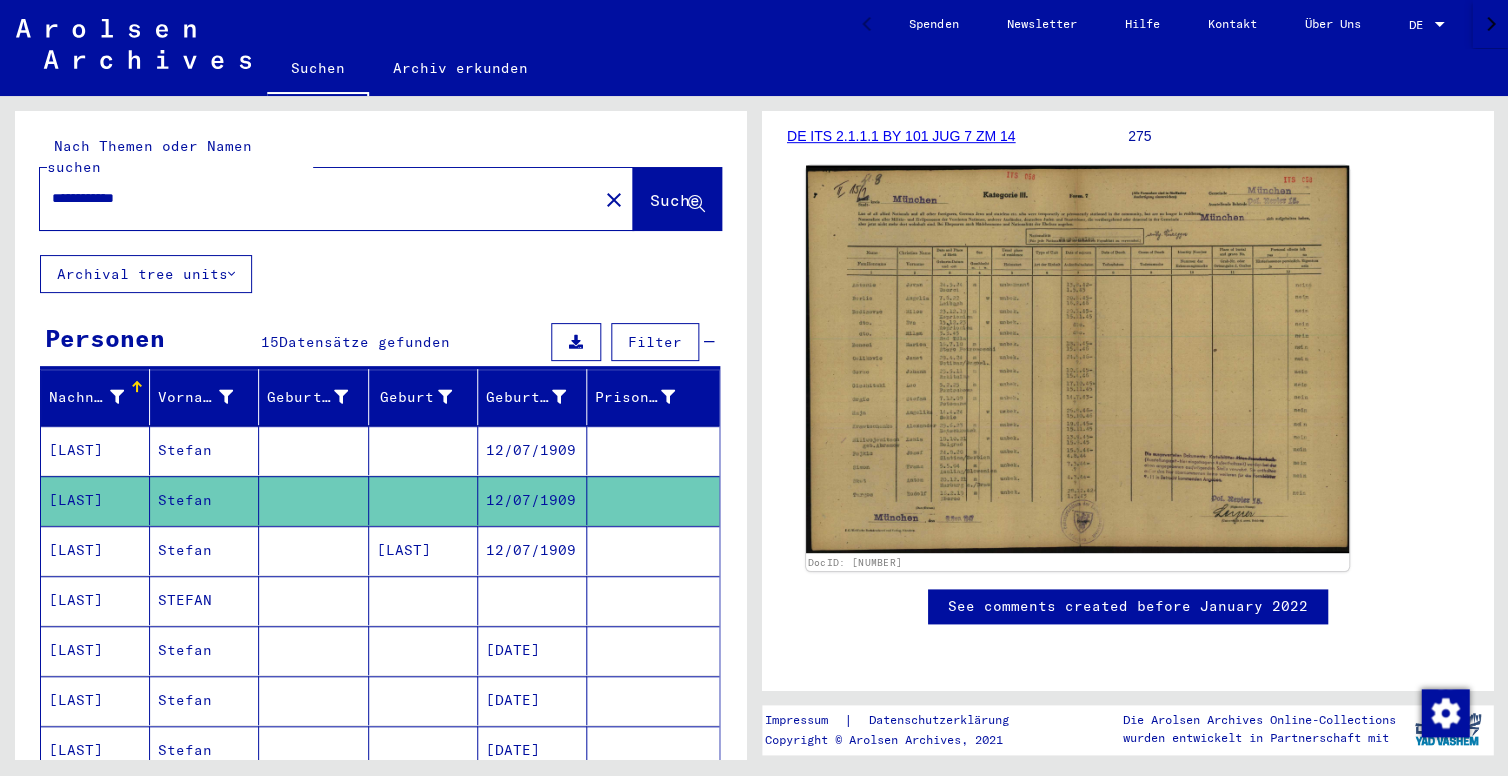 click 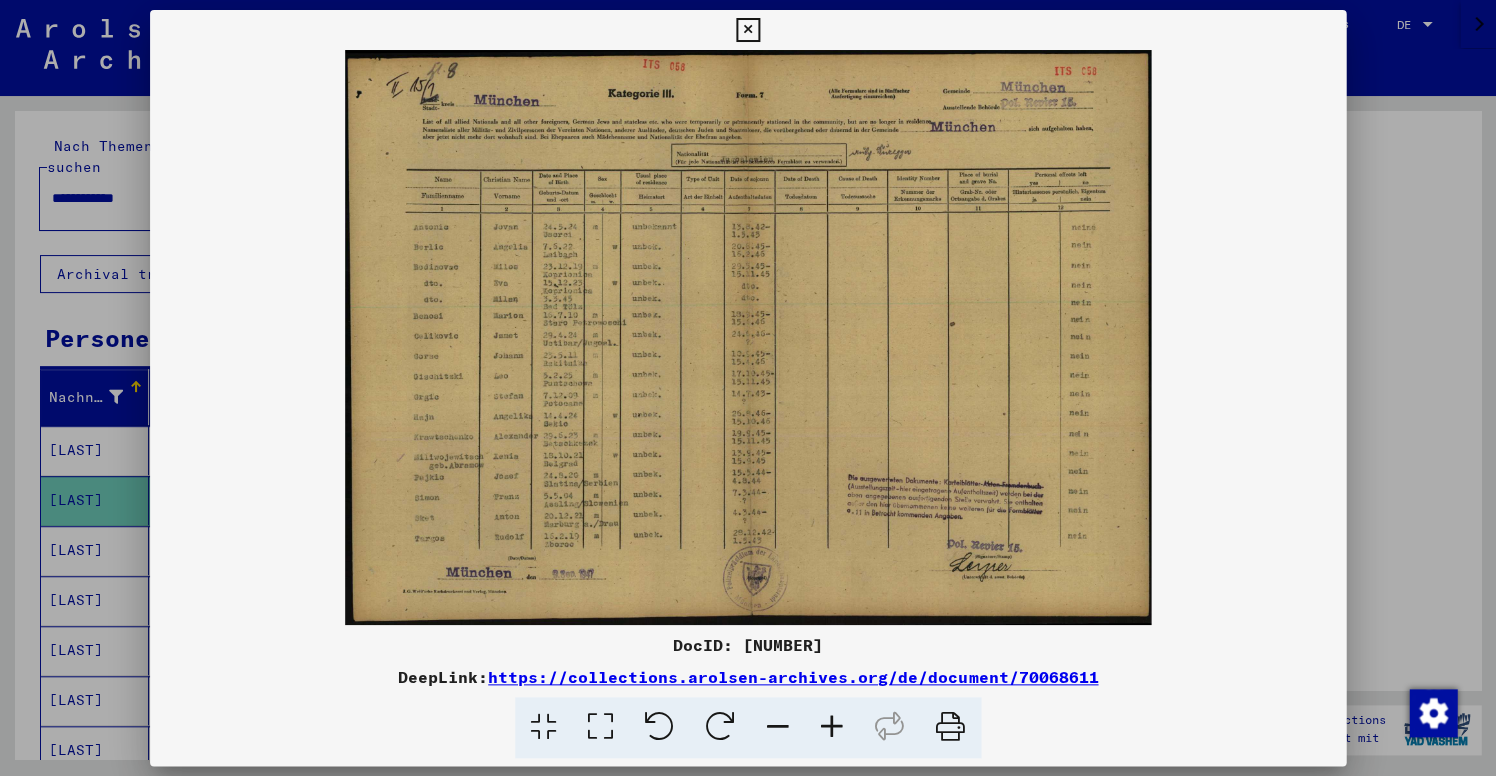 click at bounding box center [748, 337] 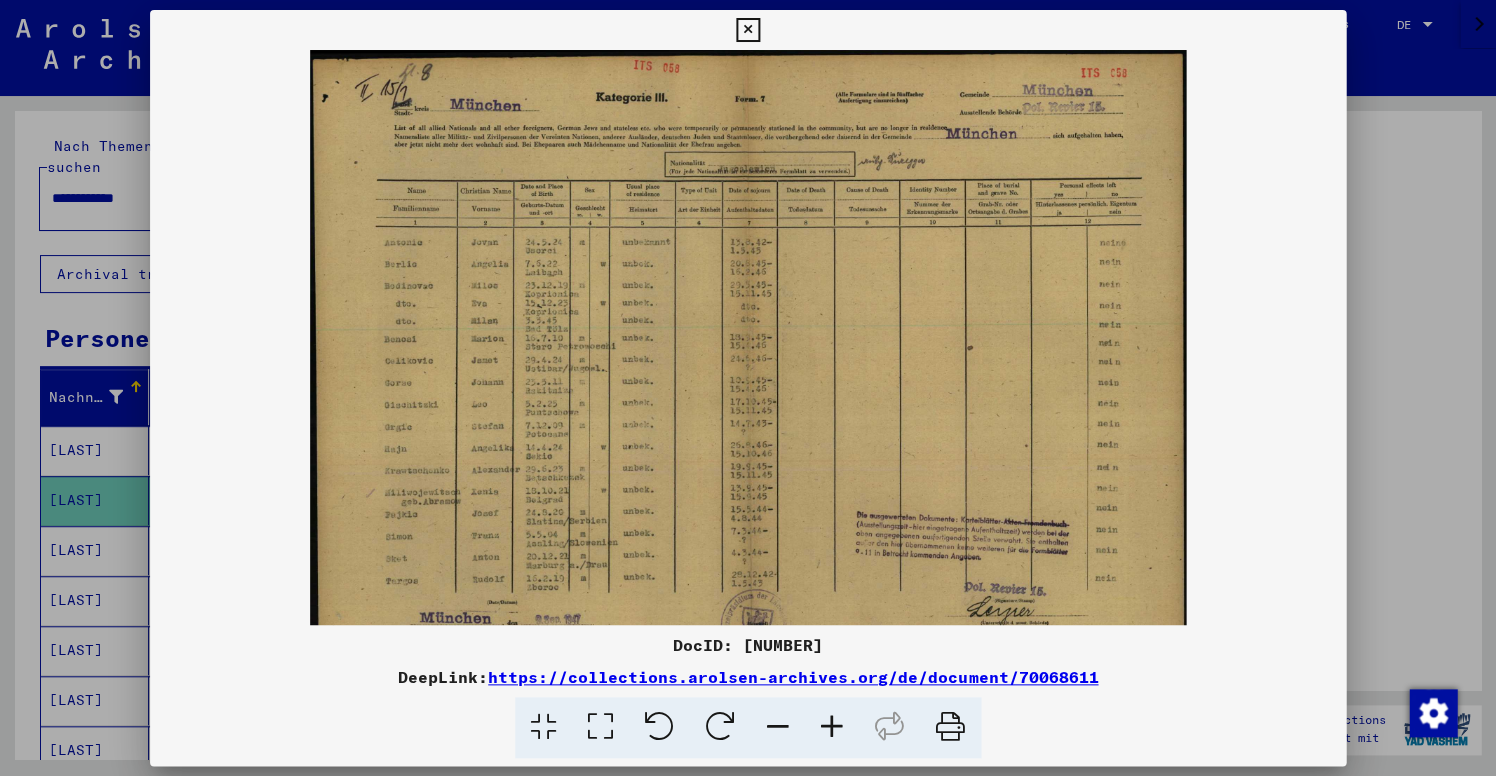 click at bounding box center [832, 727] 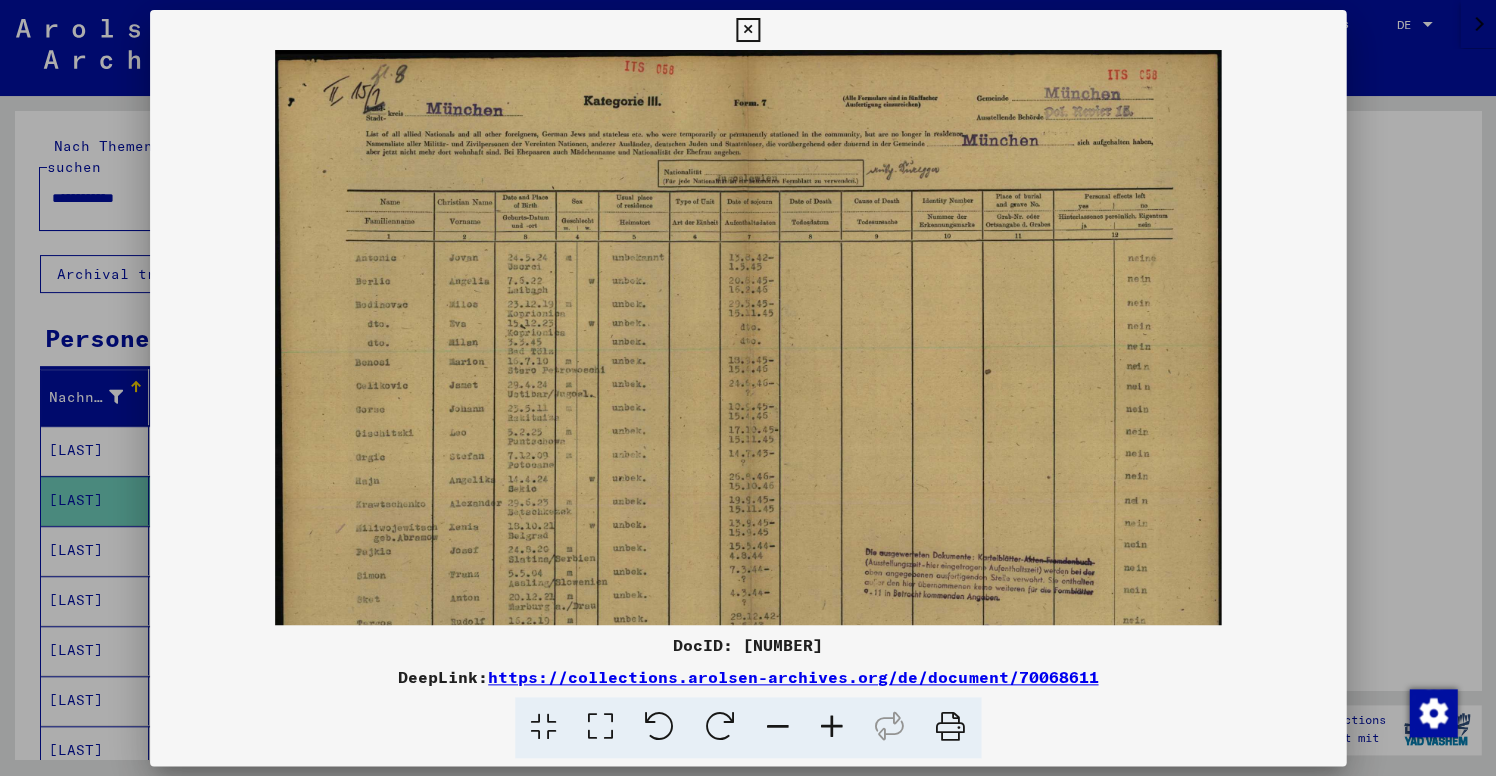 click at bounding box center (832, 727) 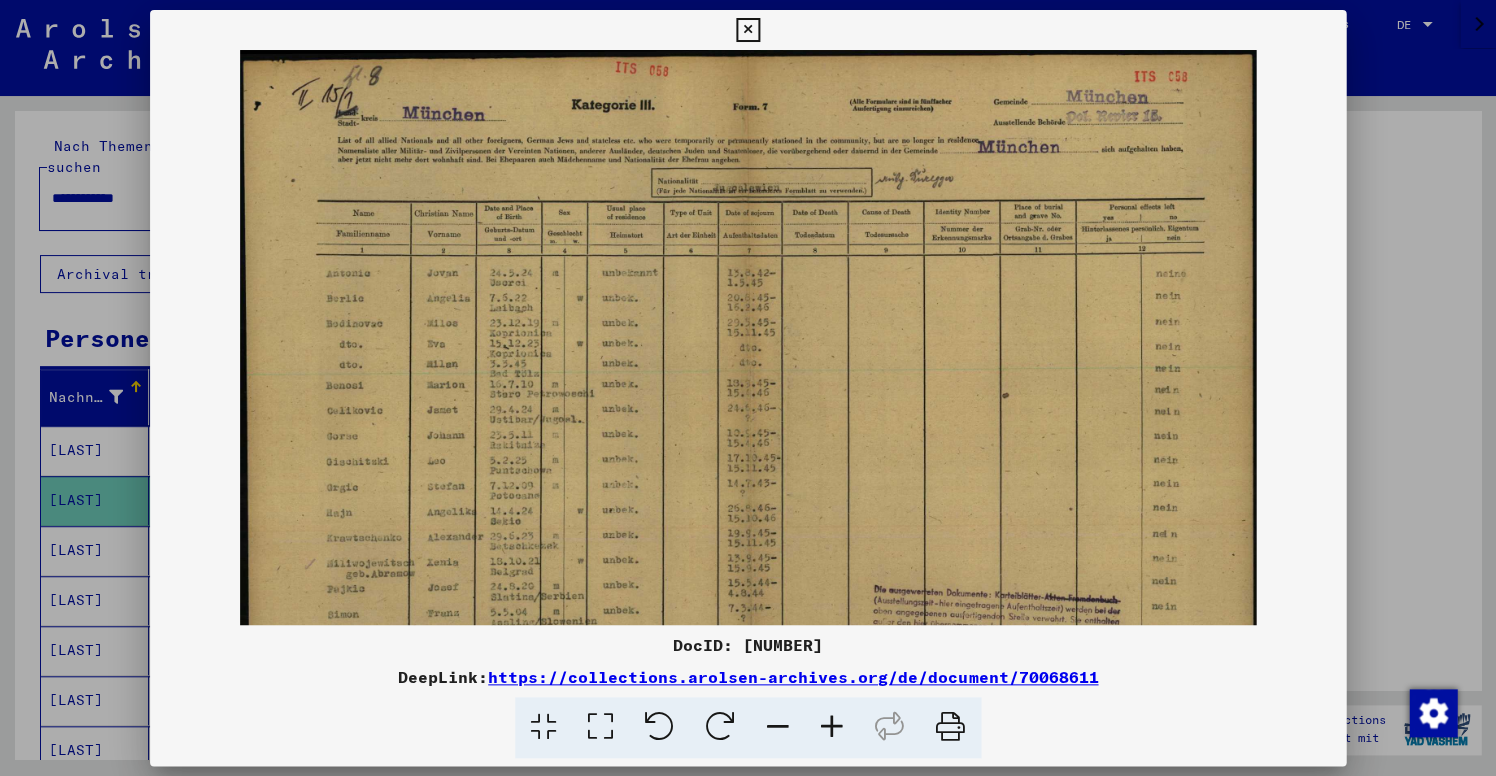 click at bounding box center (747, 30) 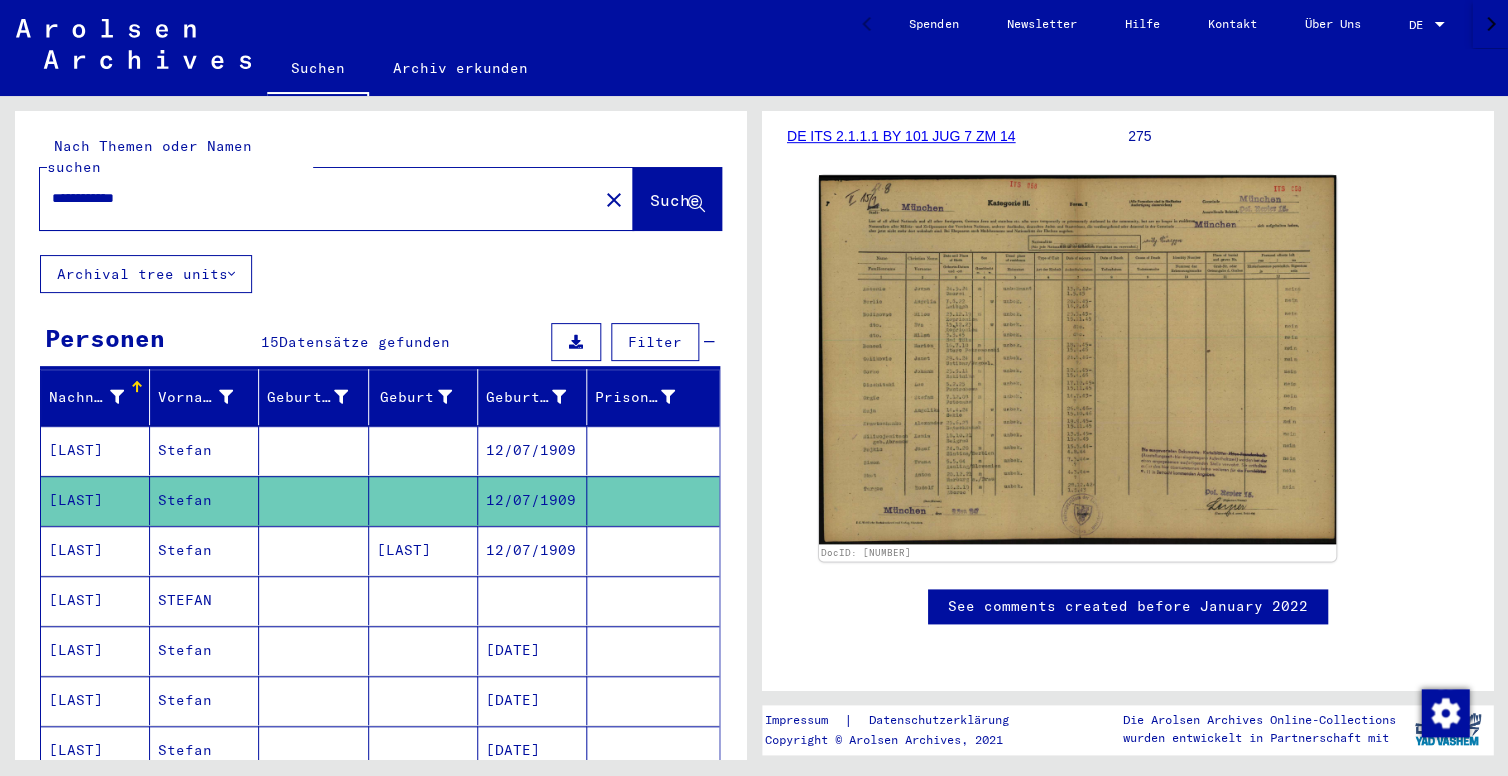 click on "Stefan" at bounding box center [204, 600] 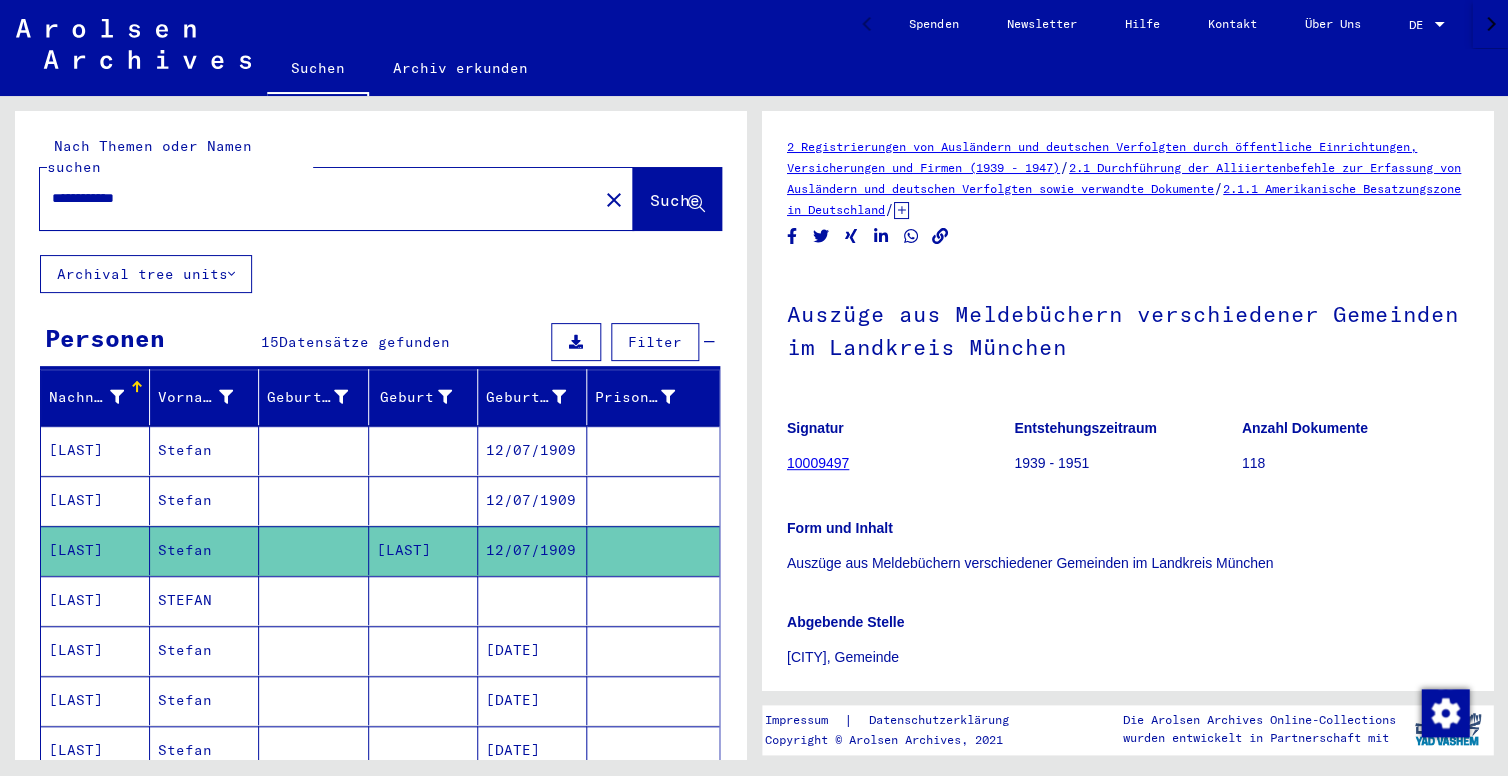 scroll, scrollTop: 0, scrollLeft: 0, axis: both 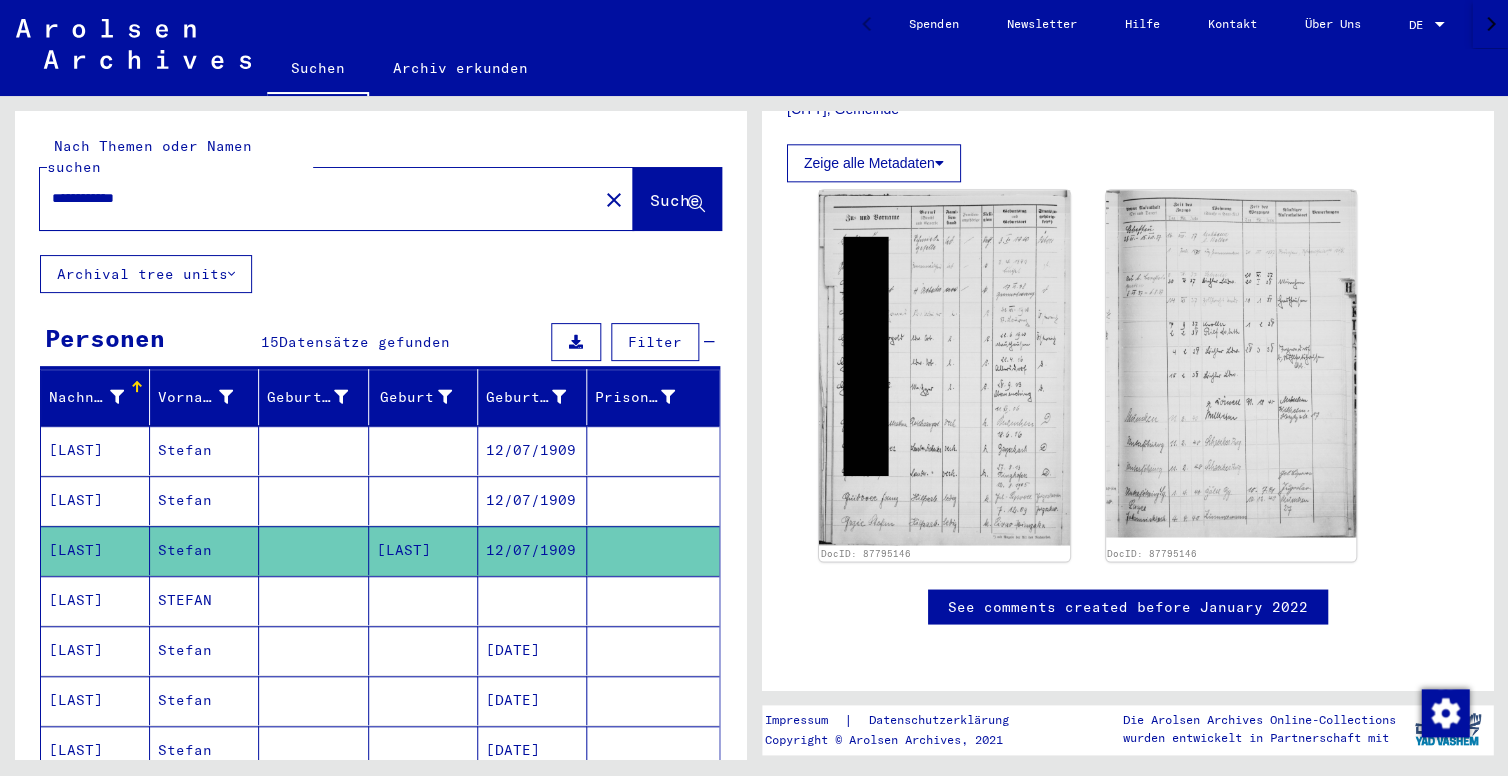 drag, startPoint x: 112, startPoint y: 179, endPoint x: 21, endPoint y: 181, distance: 91.02197 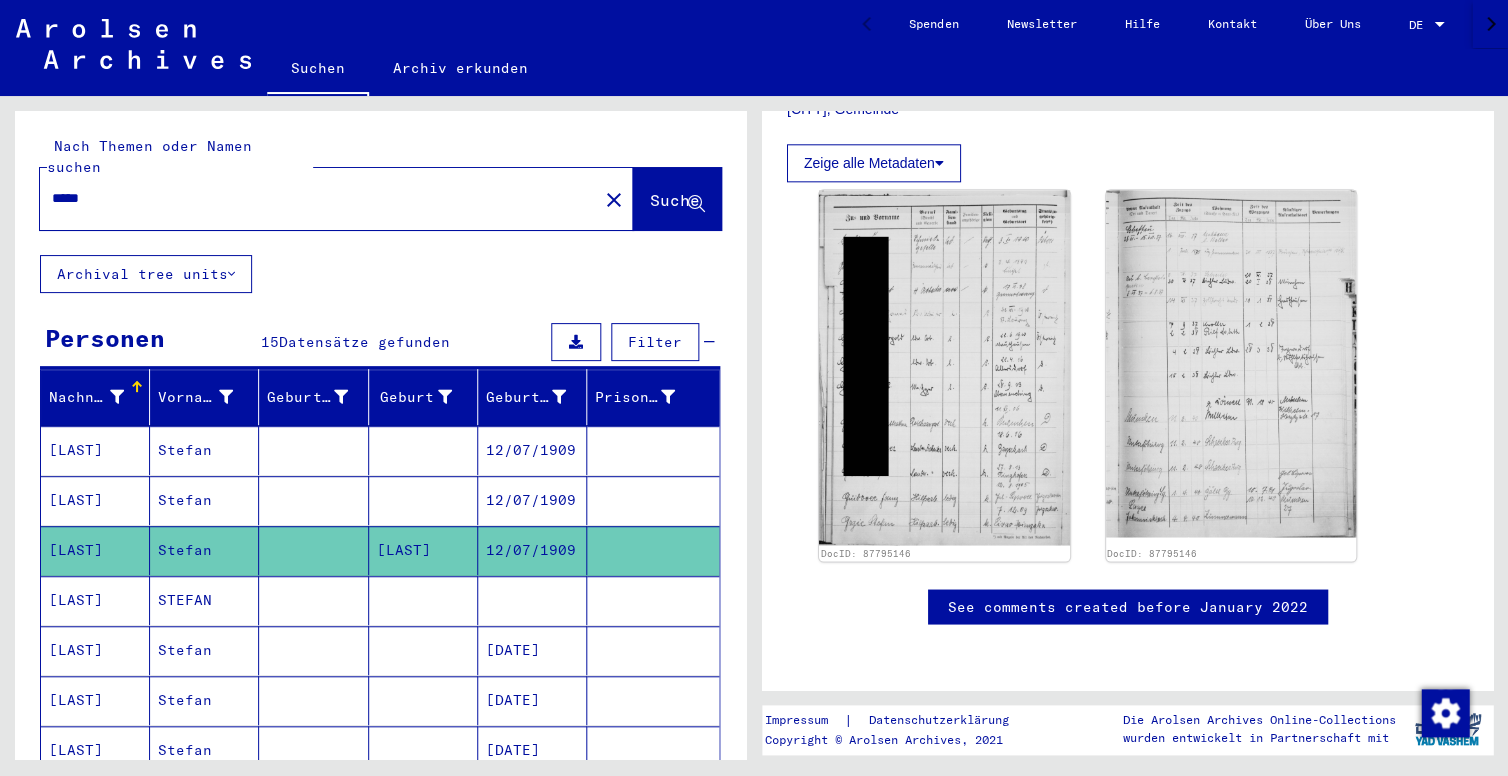 type on "*****" 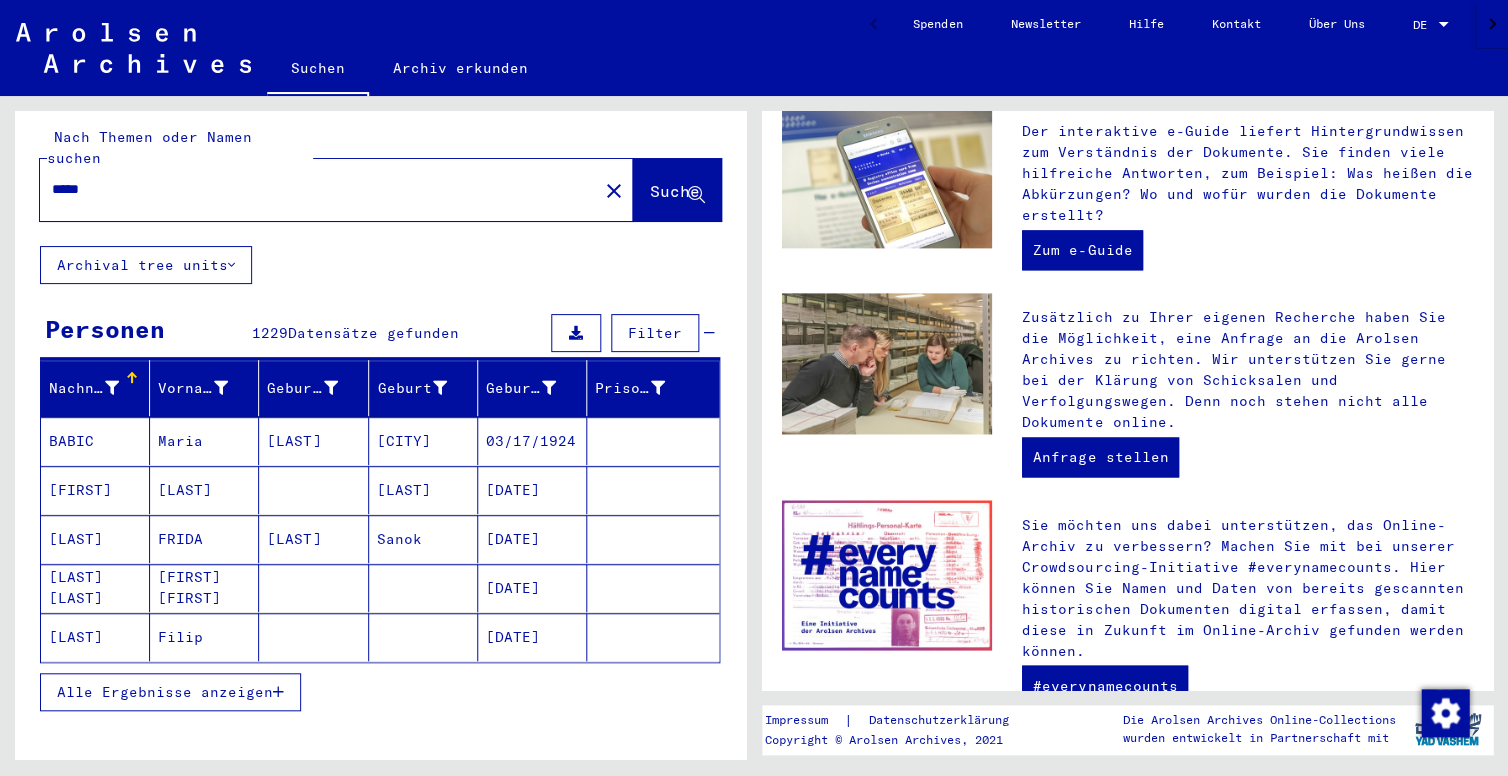 scroll, scrollTop: 21, scrollLeft: 0, axis: vertical 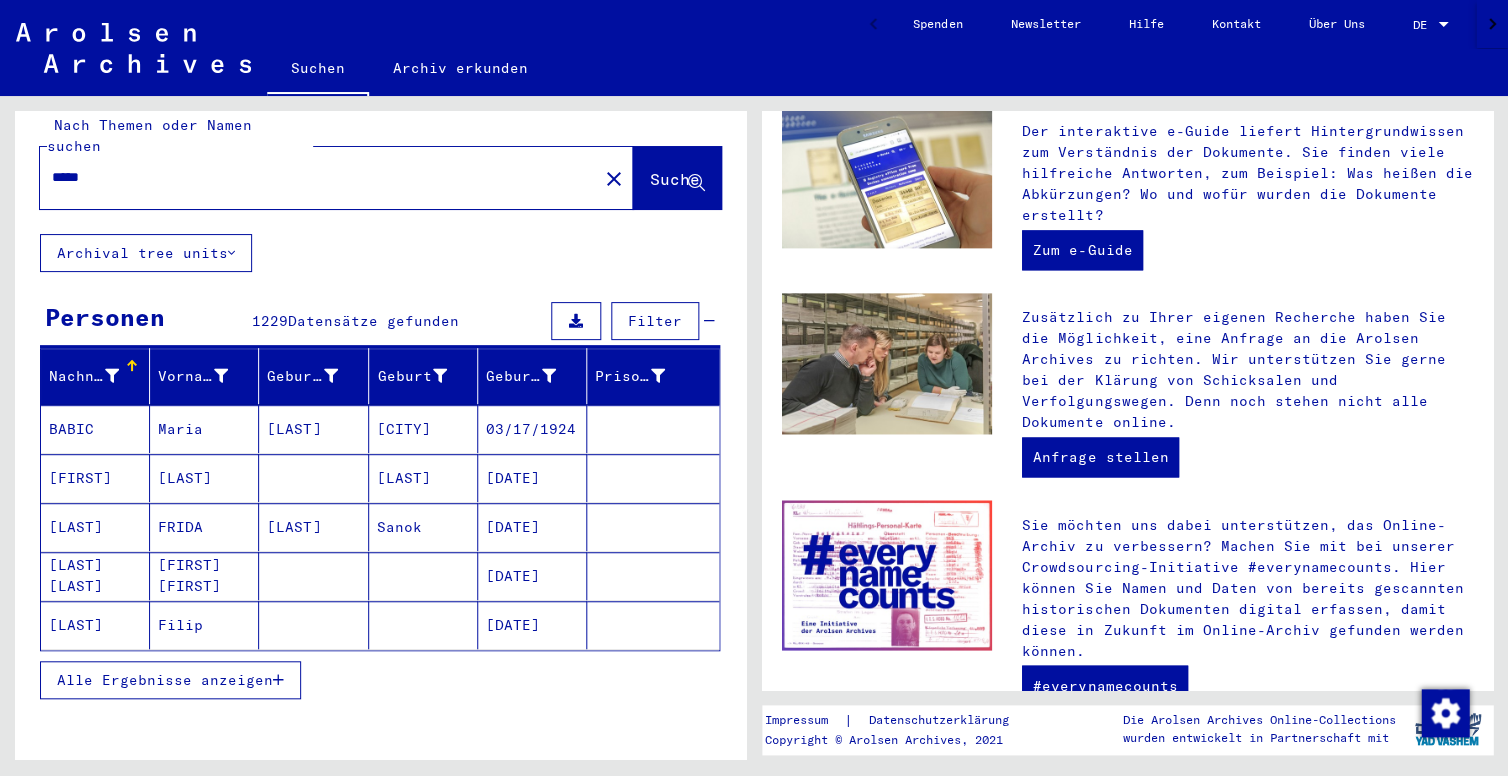 click on "Alle Ergebnisse anzeigen" at bounding box center (165, 680) 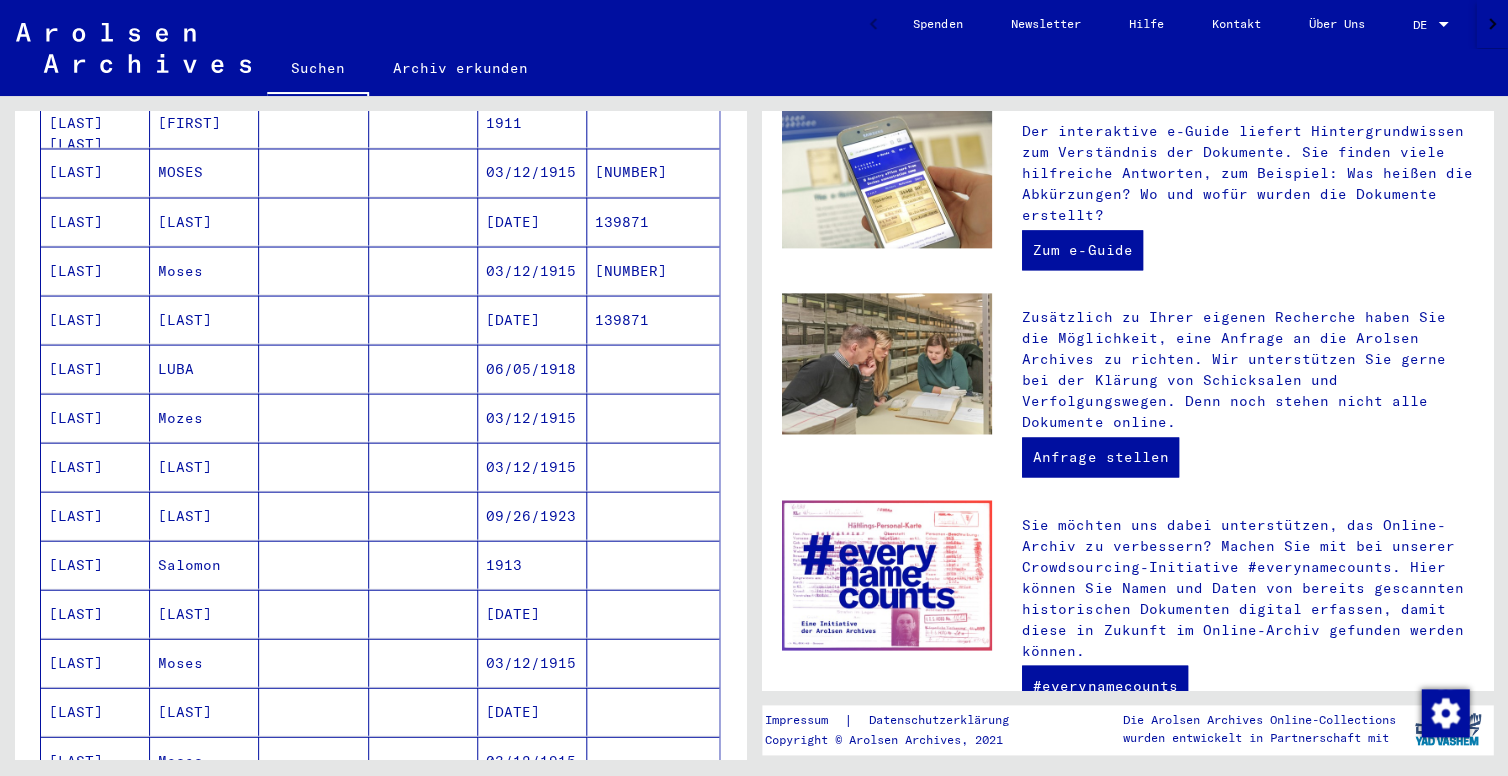 scroll, scrollTop: 1088, scrollLeft: 0, axis: vertical 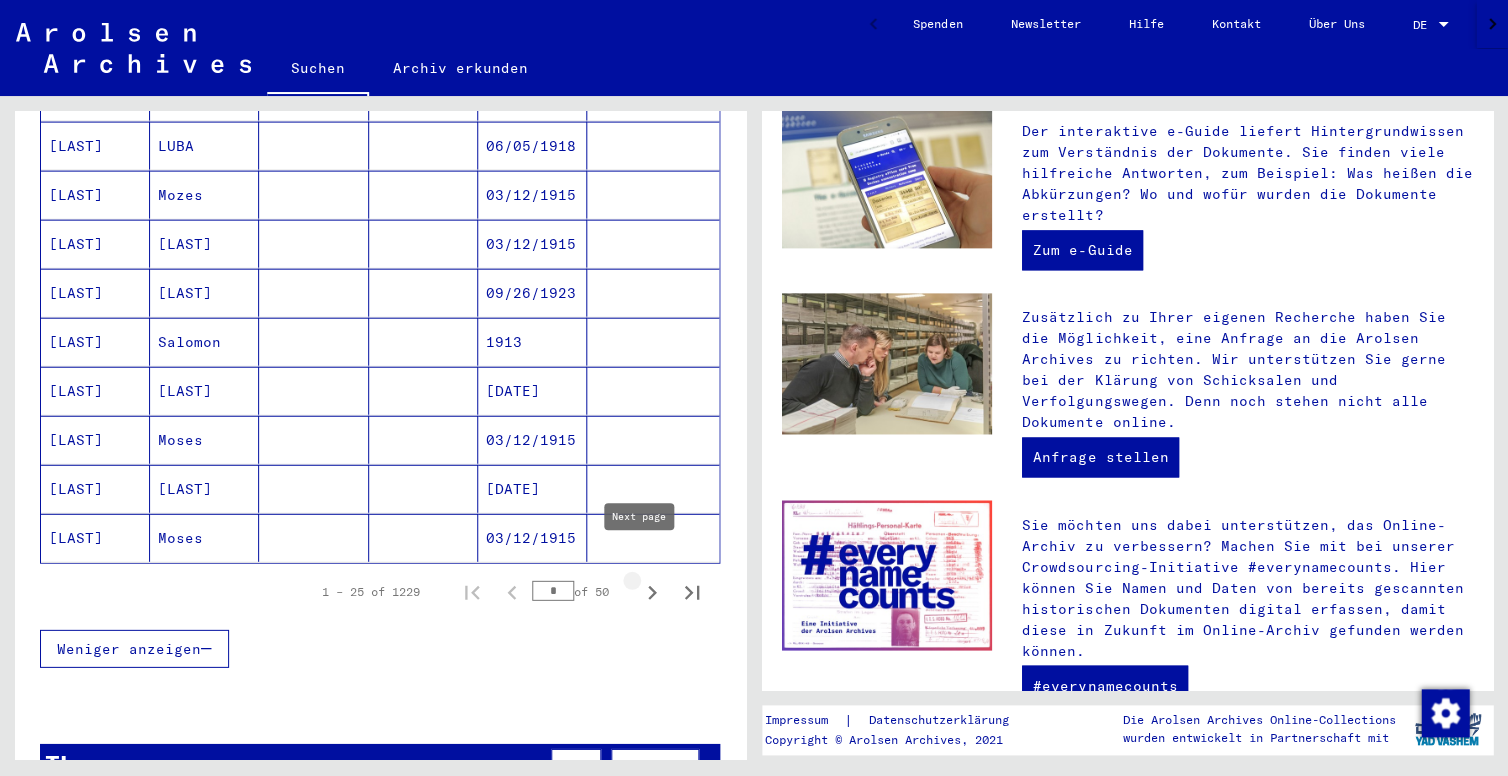 click 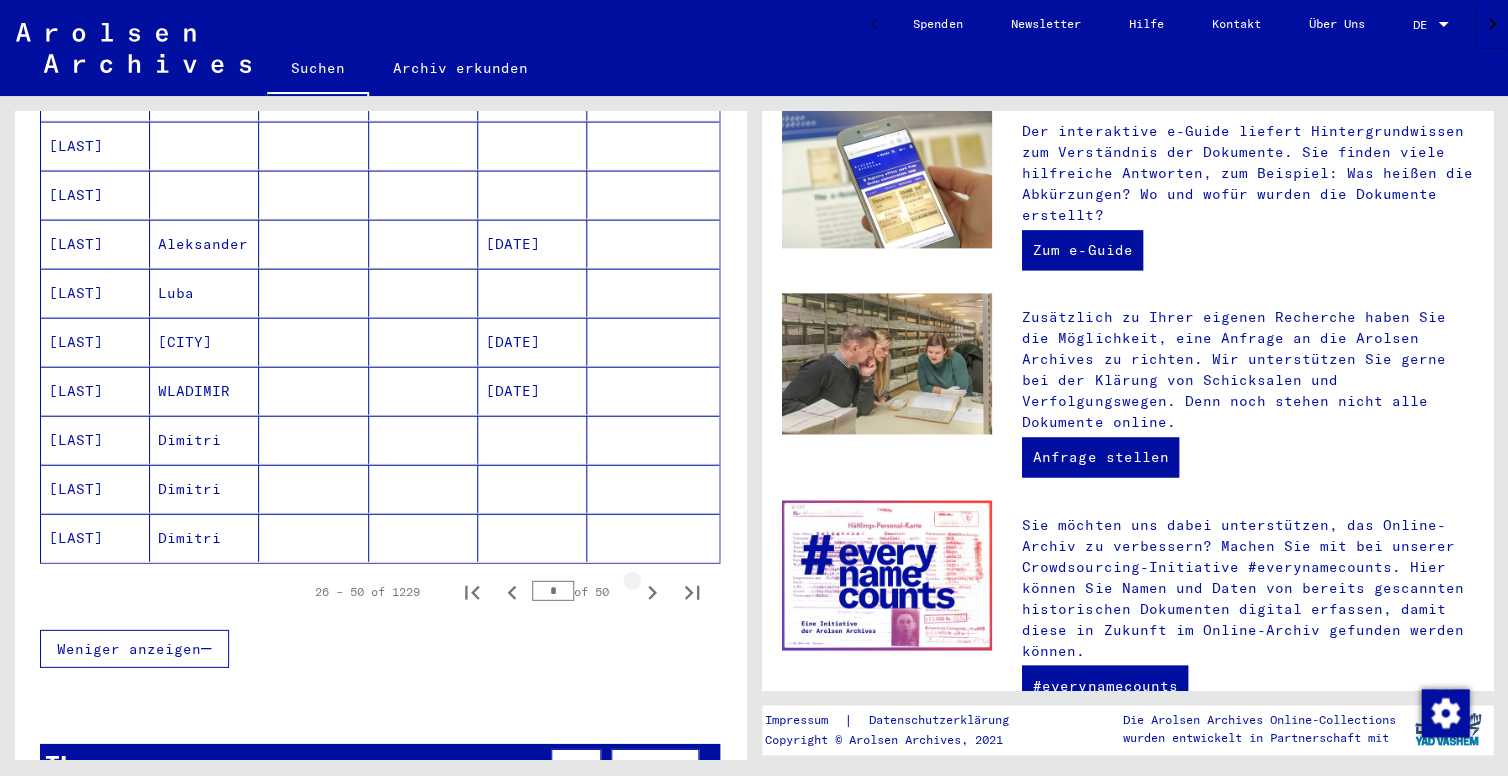 click 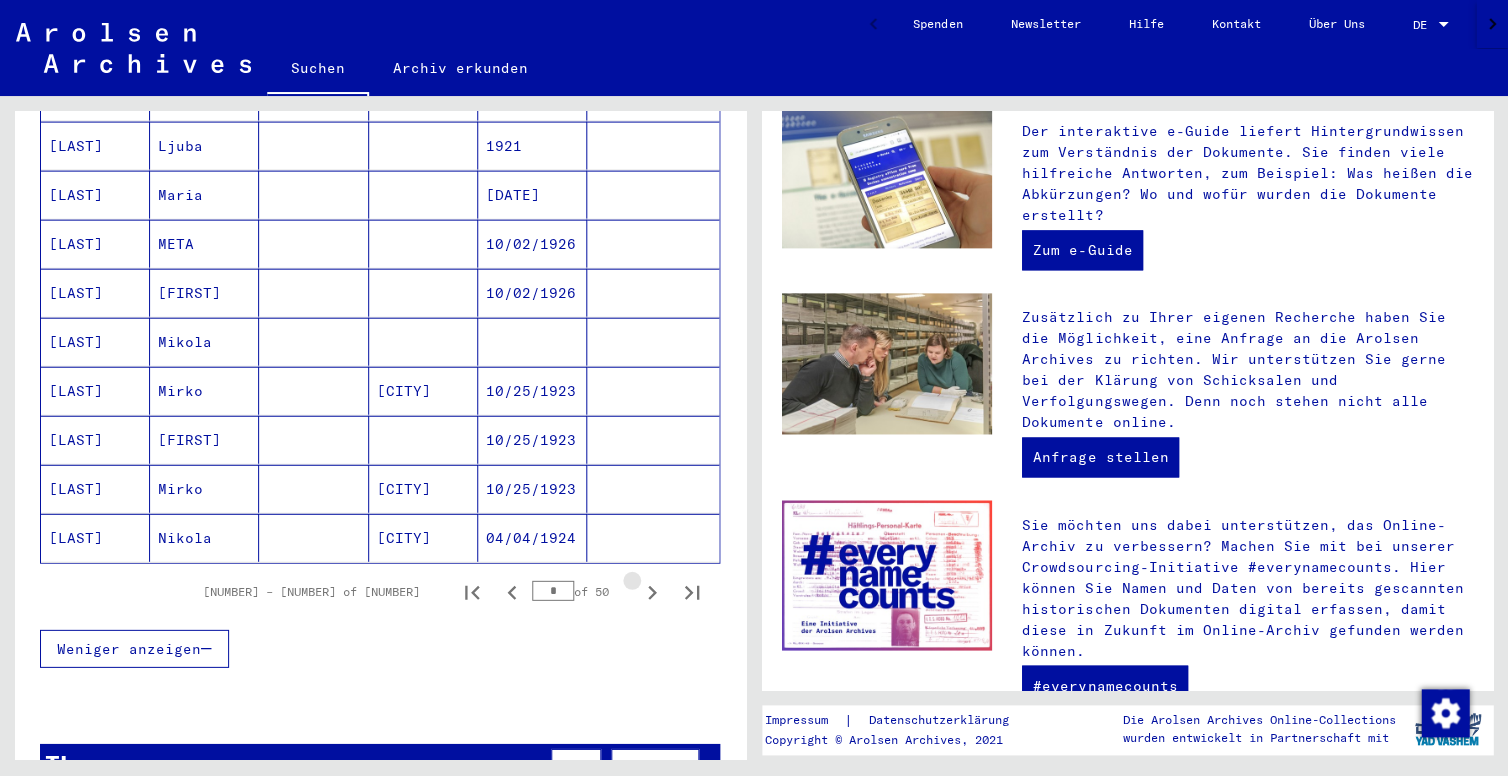 click 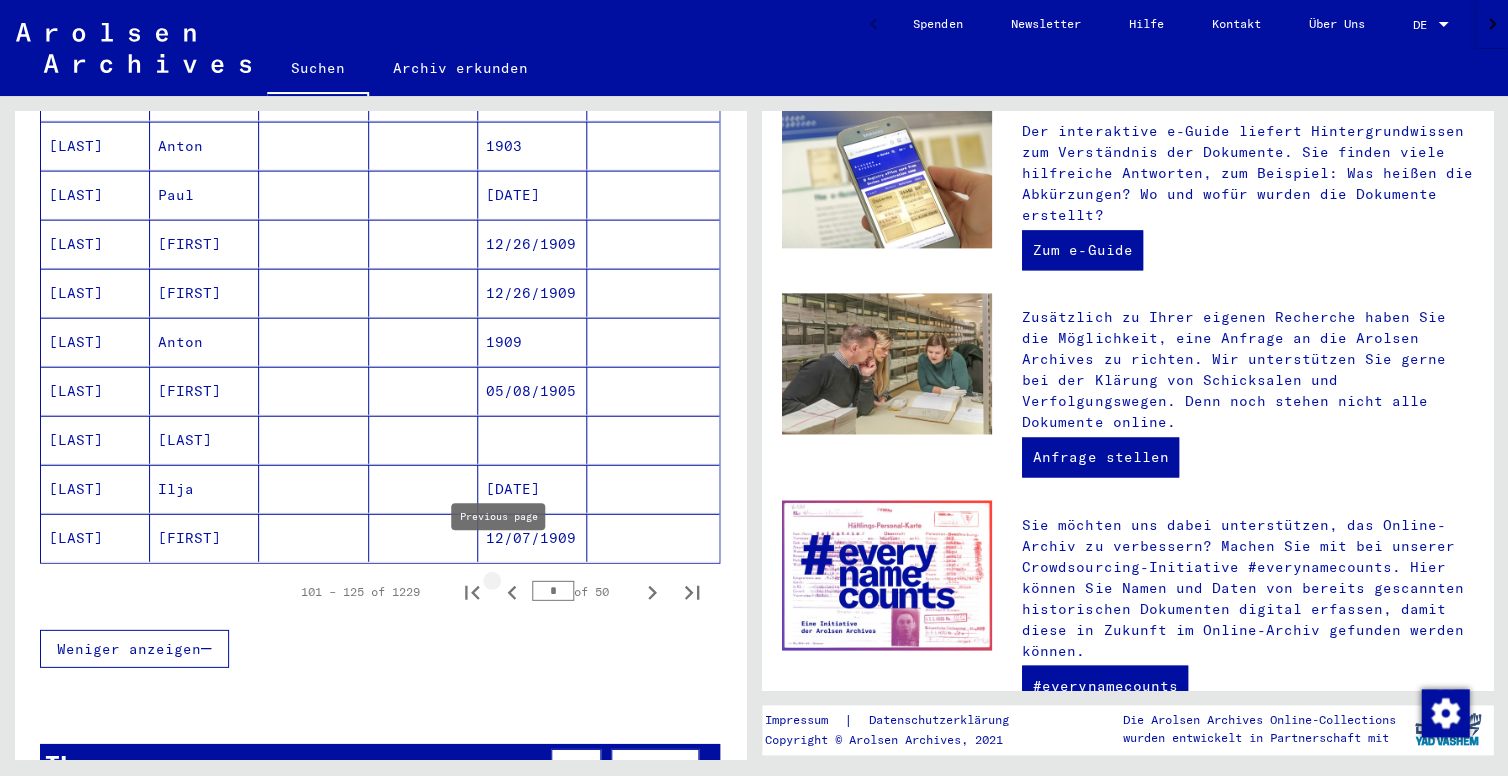 click 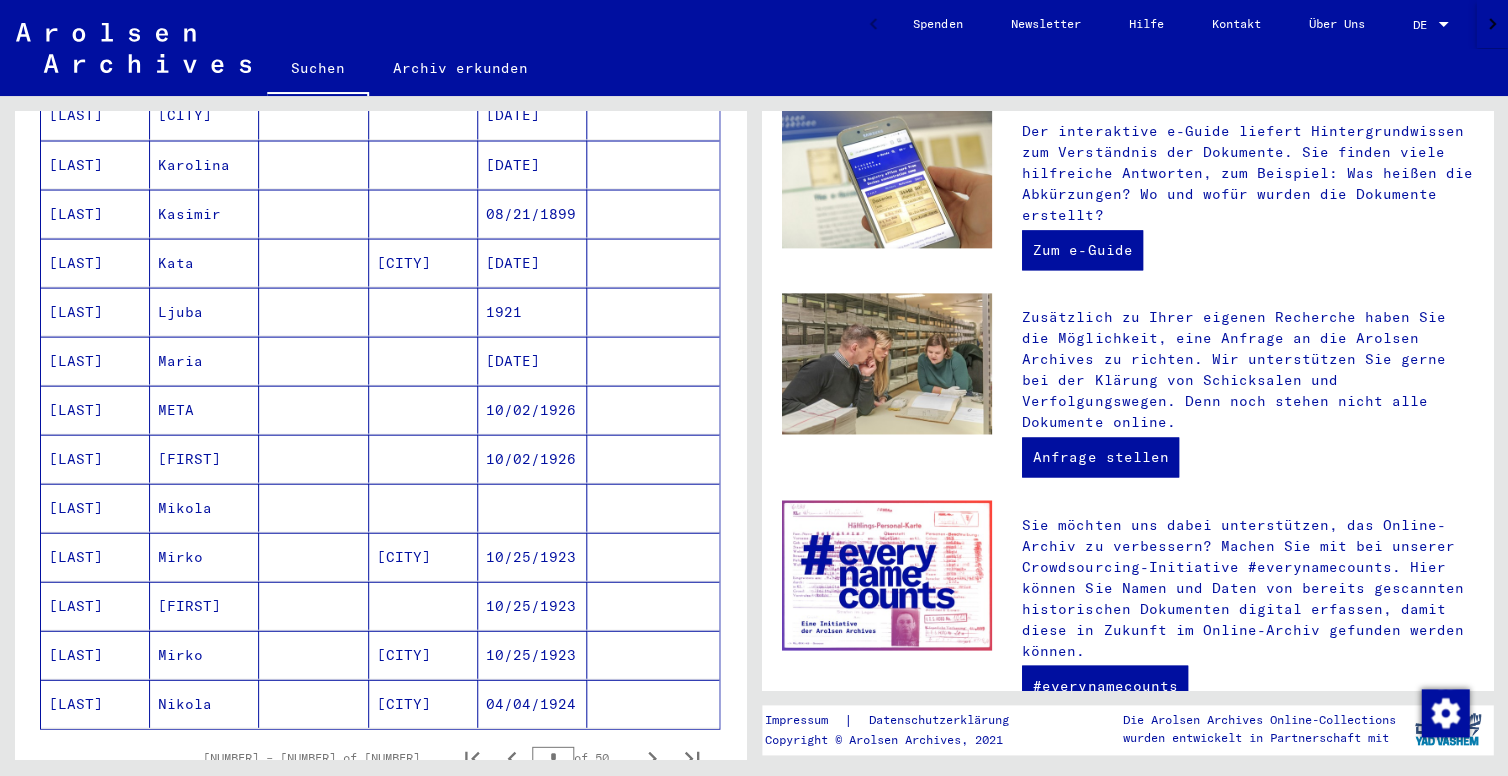 scroll, scrollTop: 973, scrollLeft: 0, axis: vertical 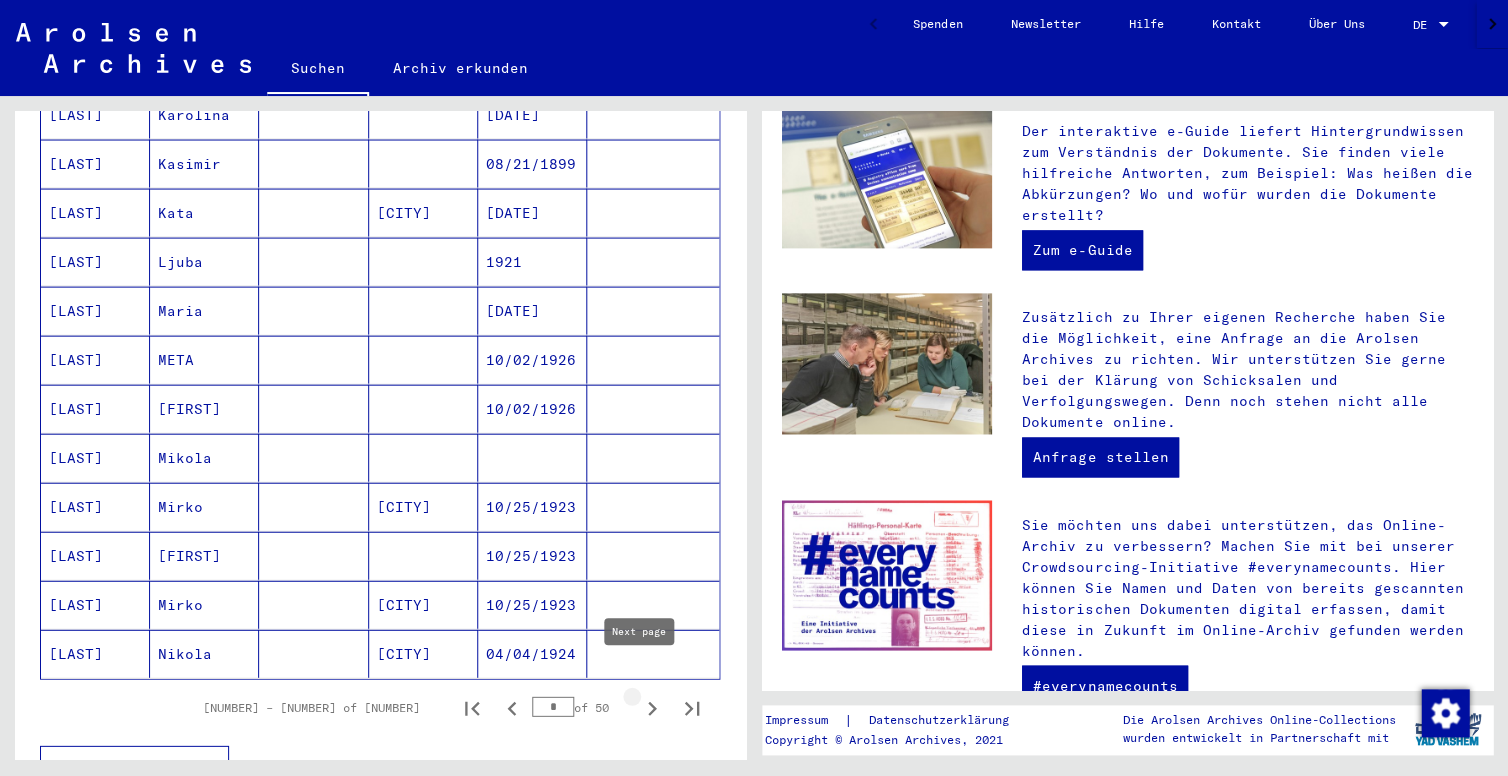 click 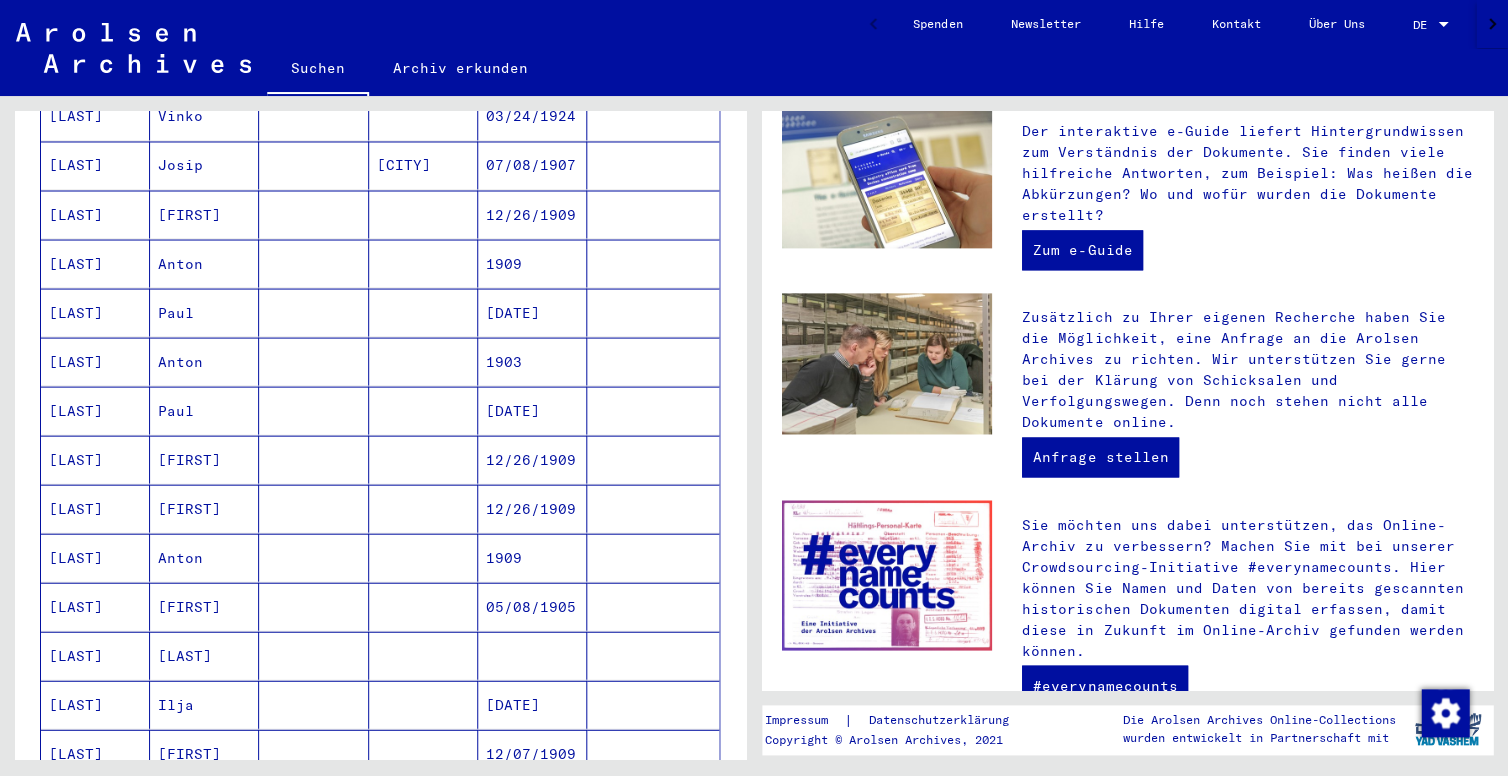 scroll, scrollTop: 935, scrollLeft: 0, axis: vertical 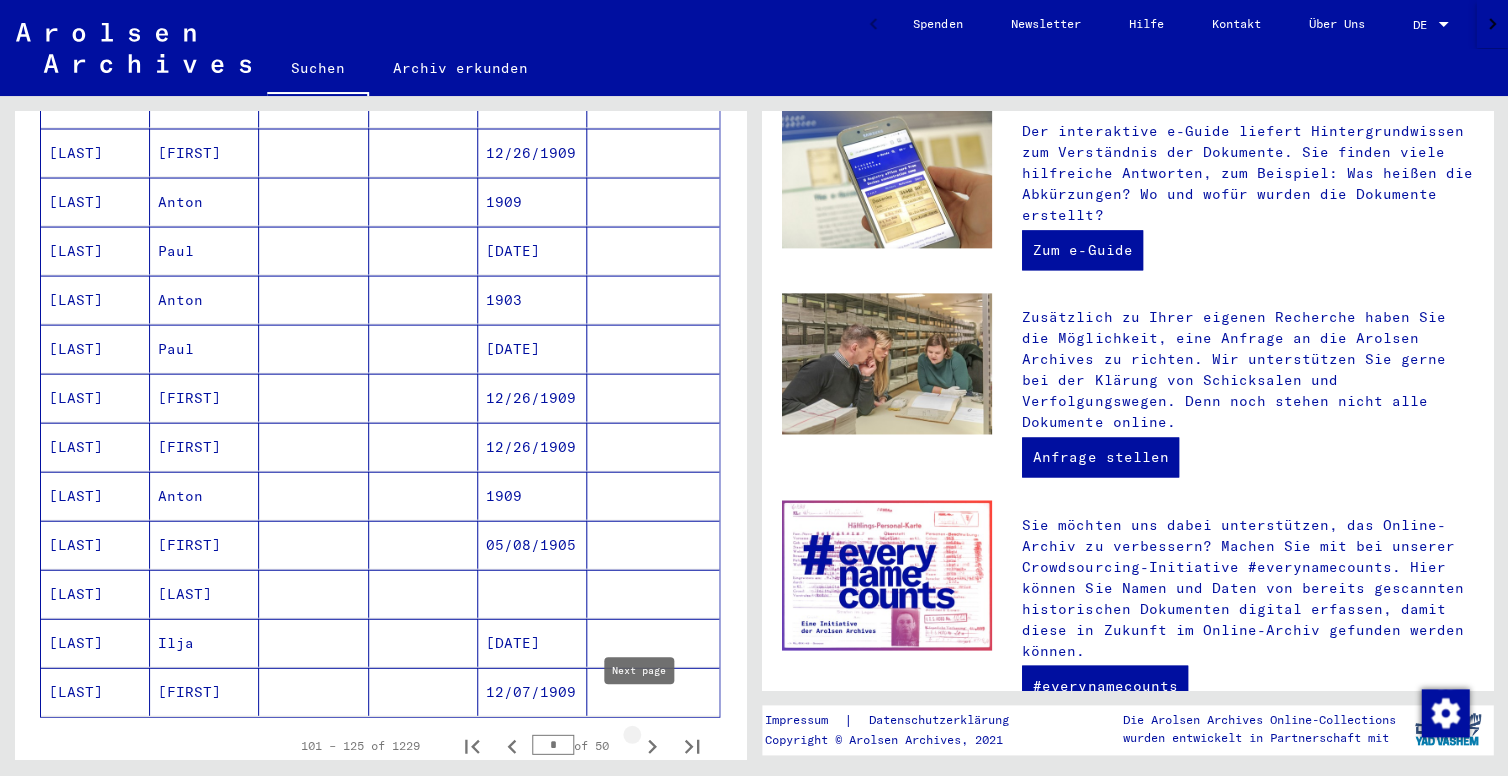 click 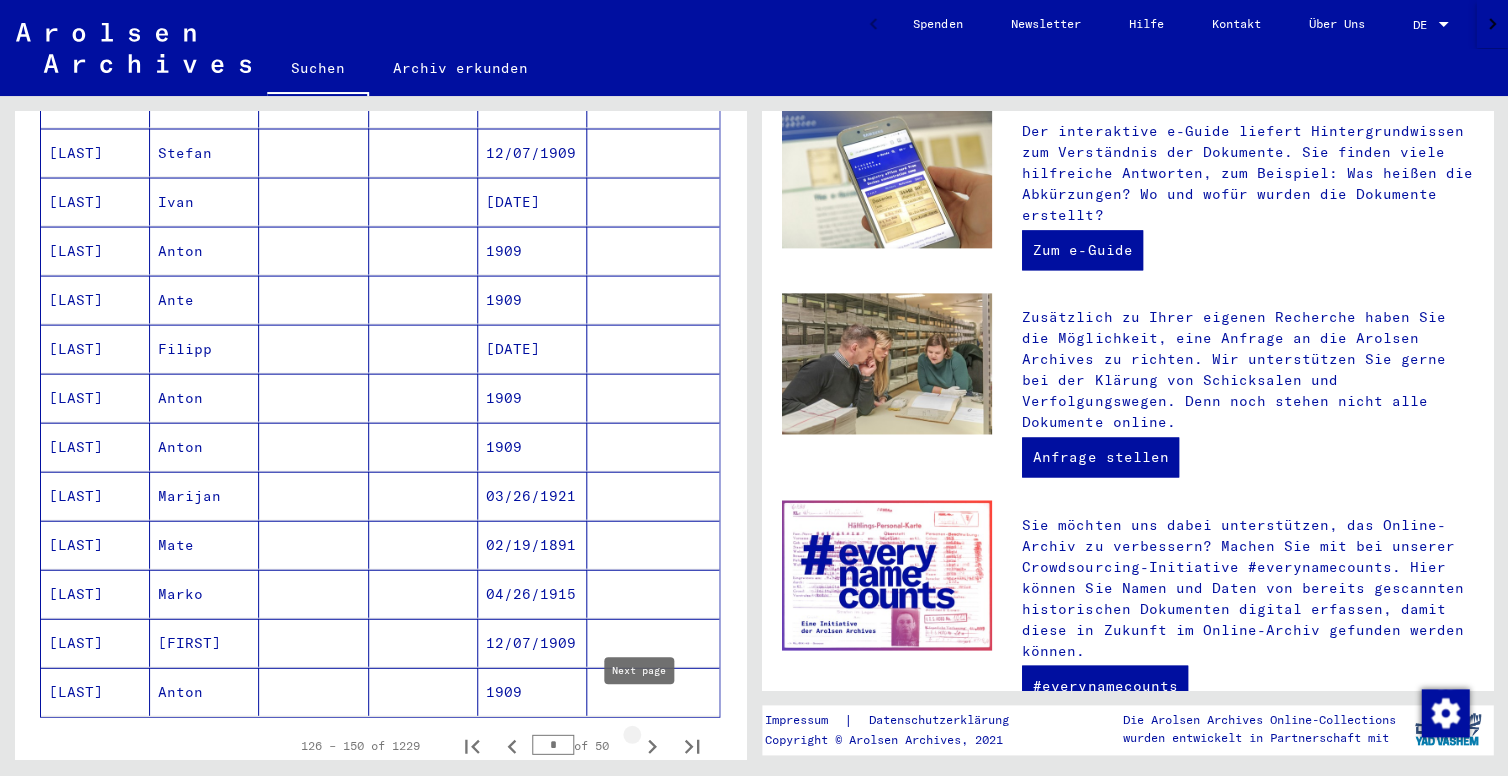 click 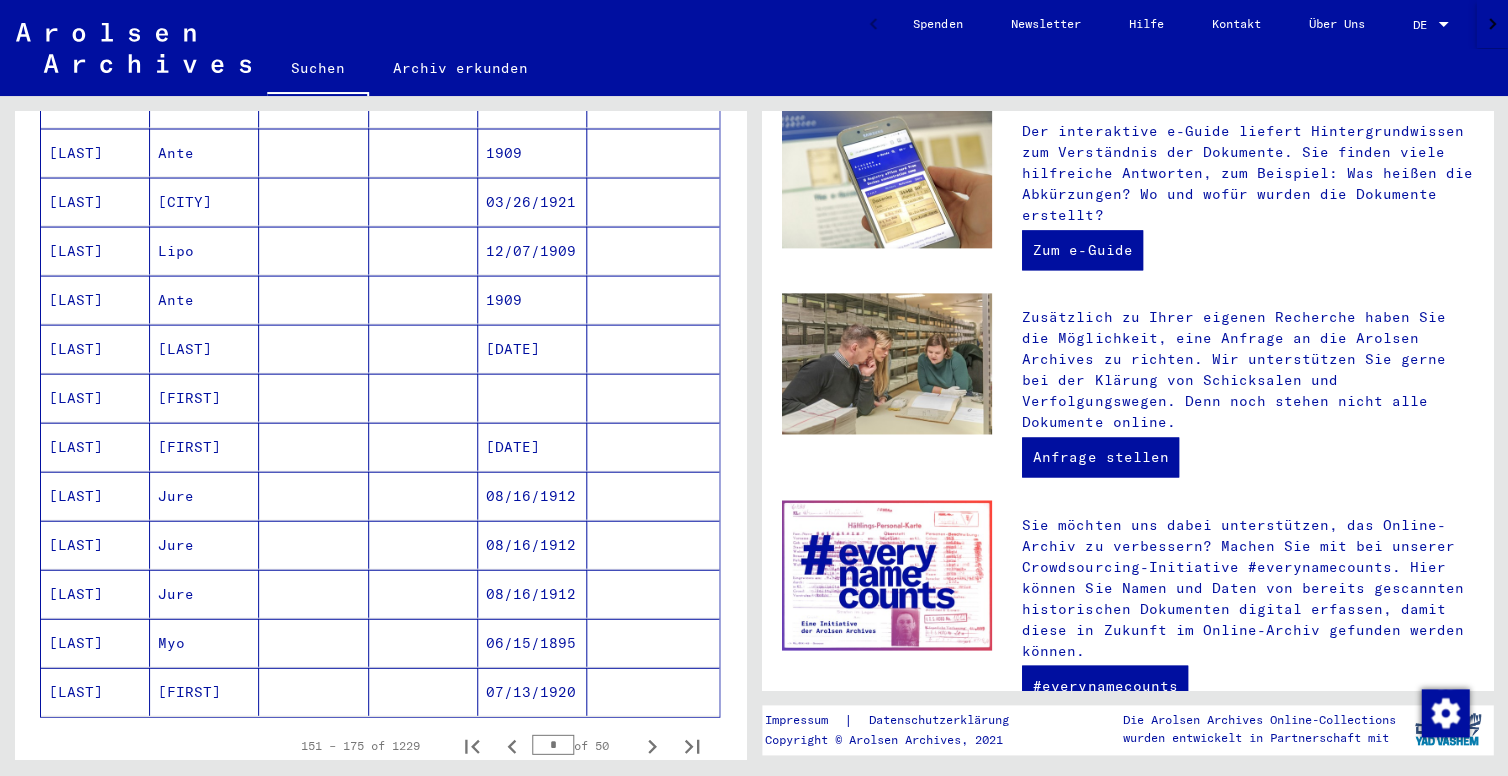 scroll, scrollTop: 0, scrollLeft: 0, axis: both 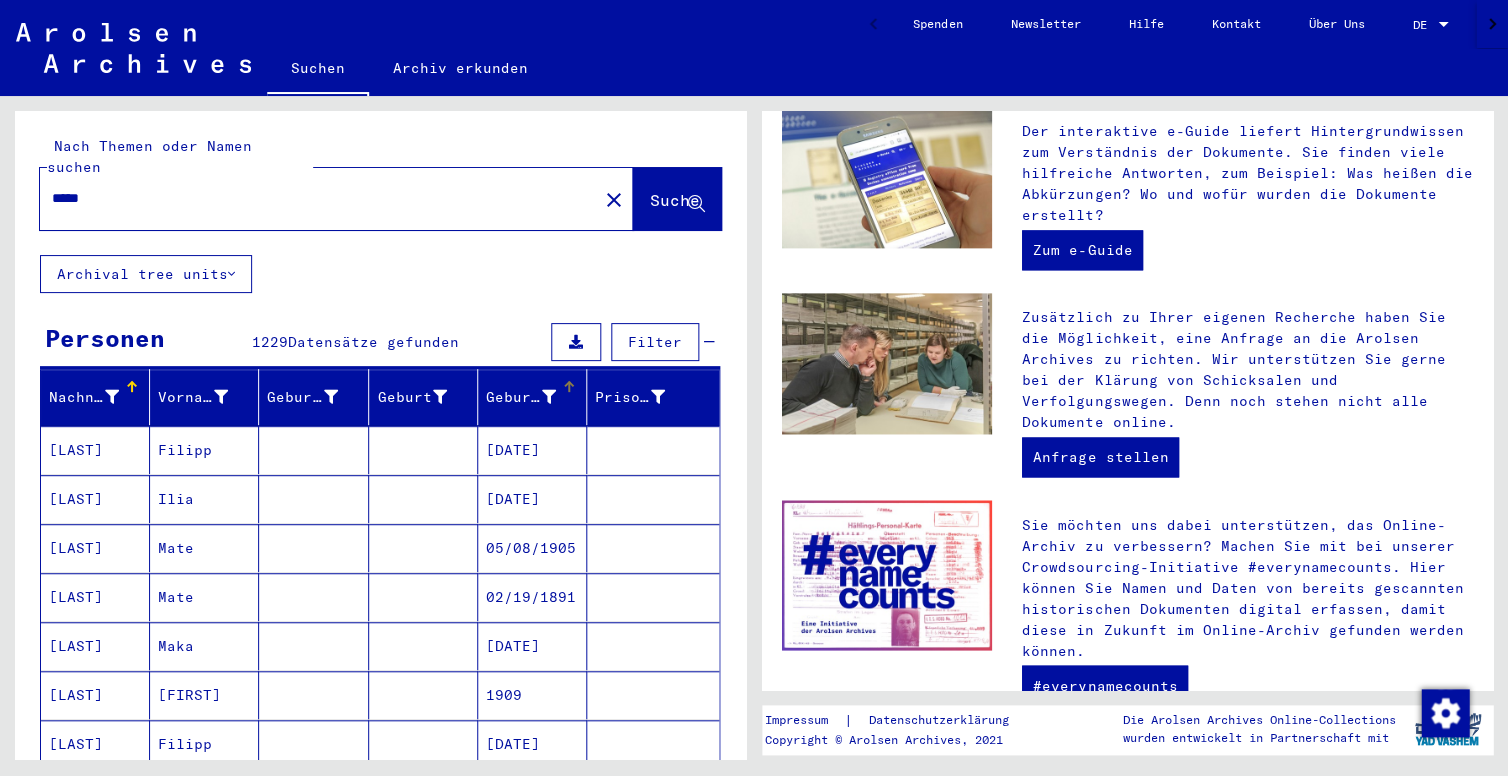 click on "Geburtsdatum" at bounding box center (521, 397) 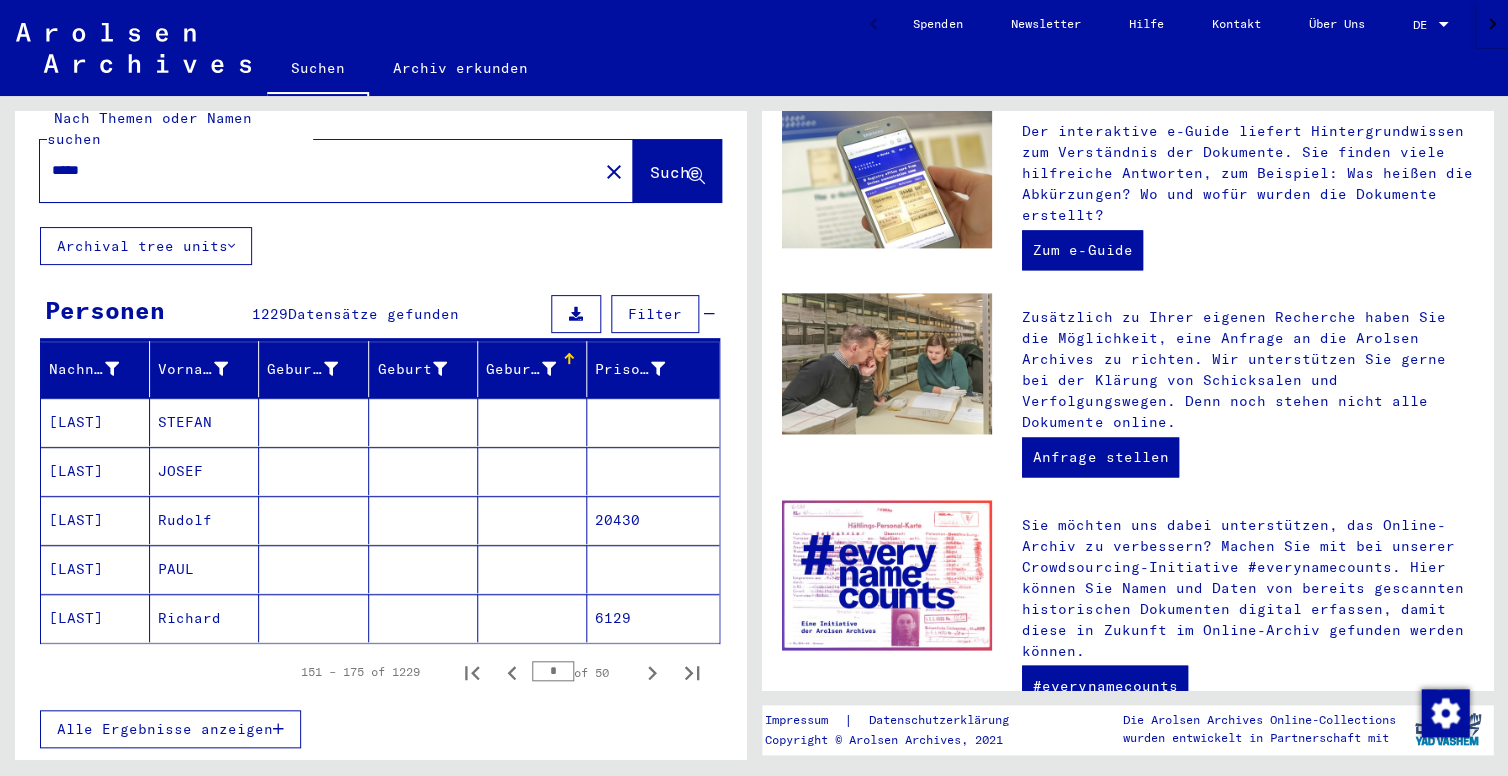 scroll, scrollTop: 88, scrollLeft: 0, axis: vertical 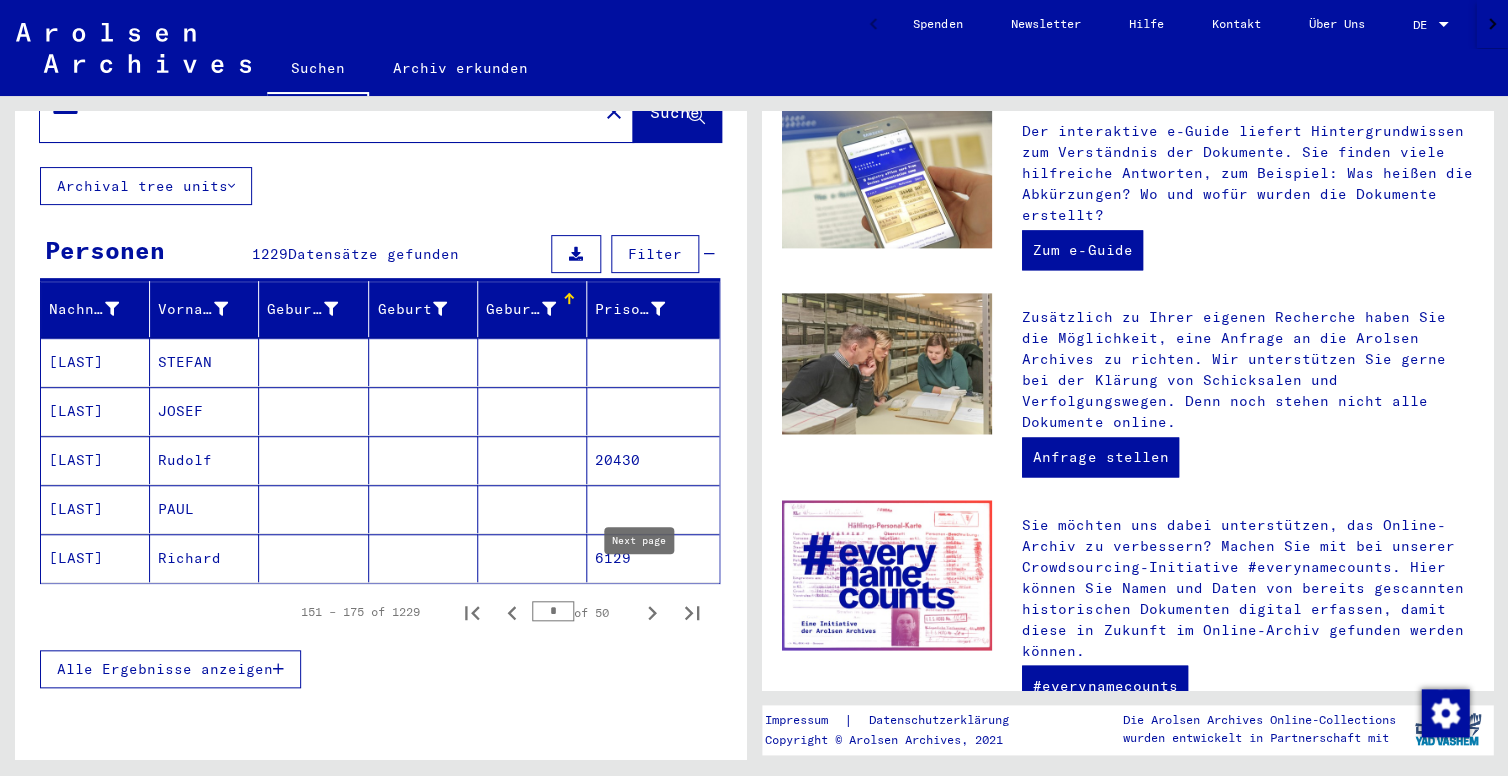 click 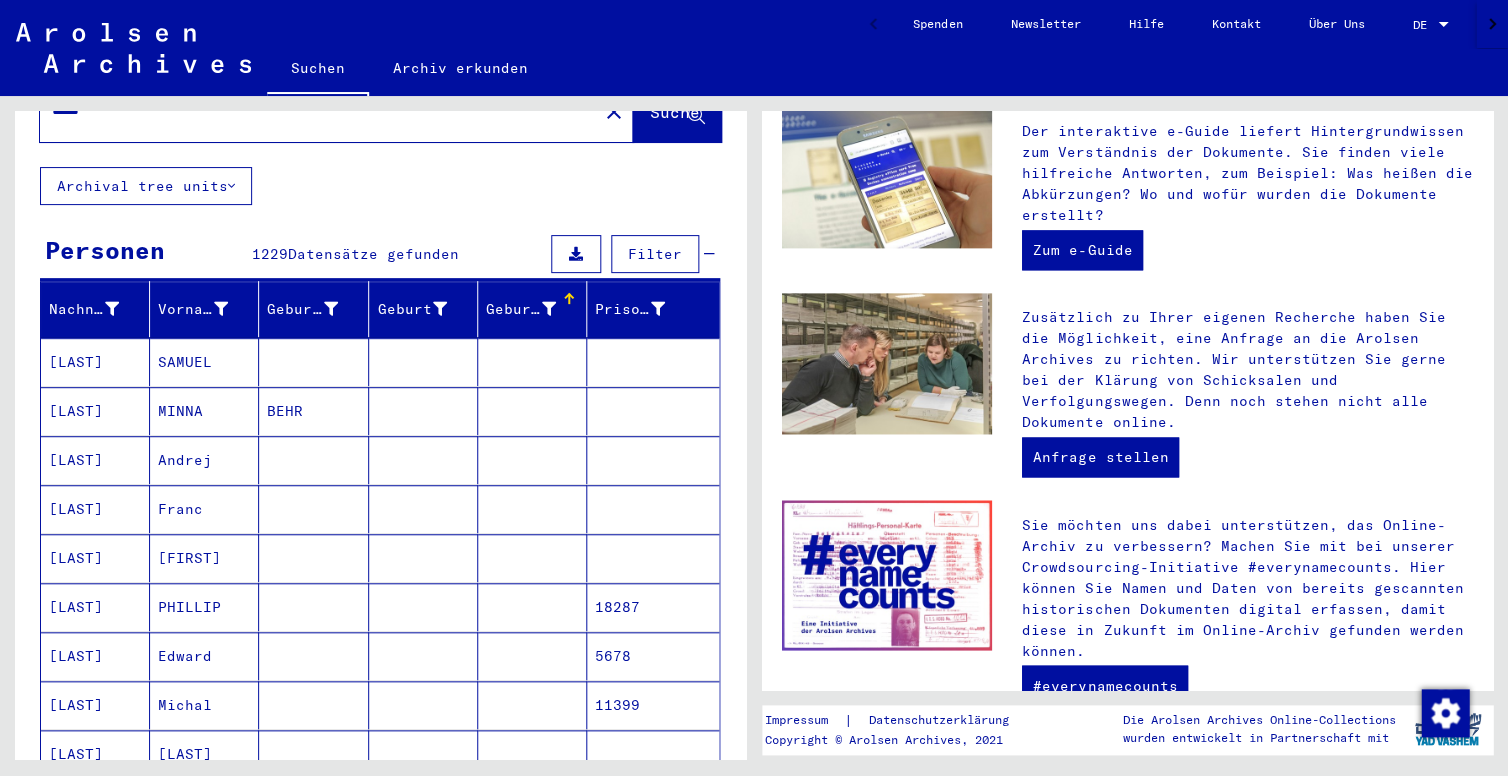 click on "18287" at bounding box center (653, 656) 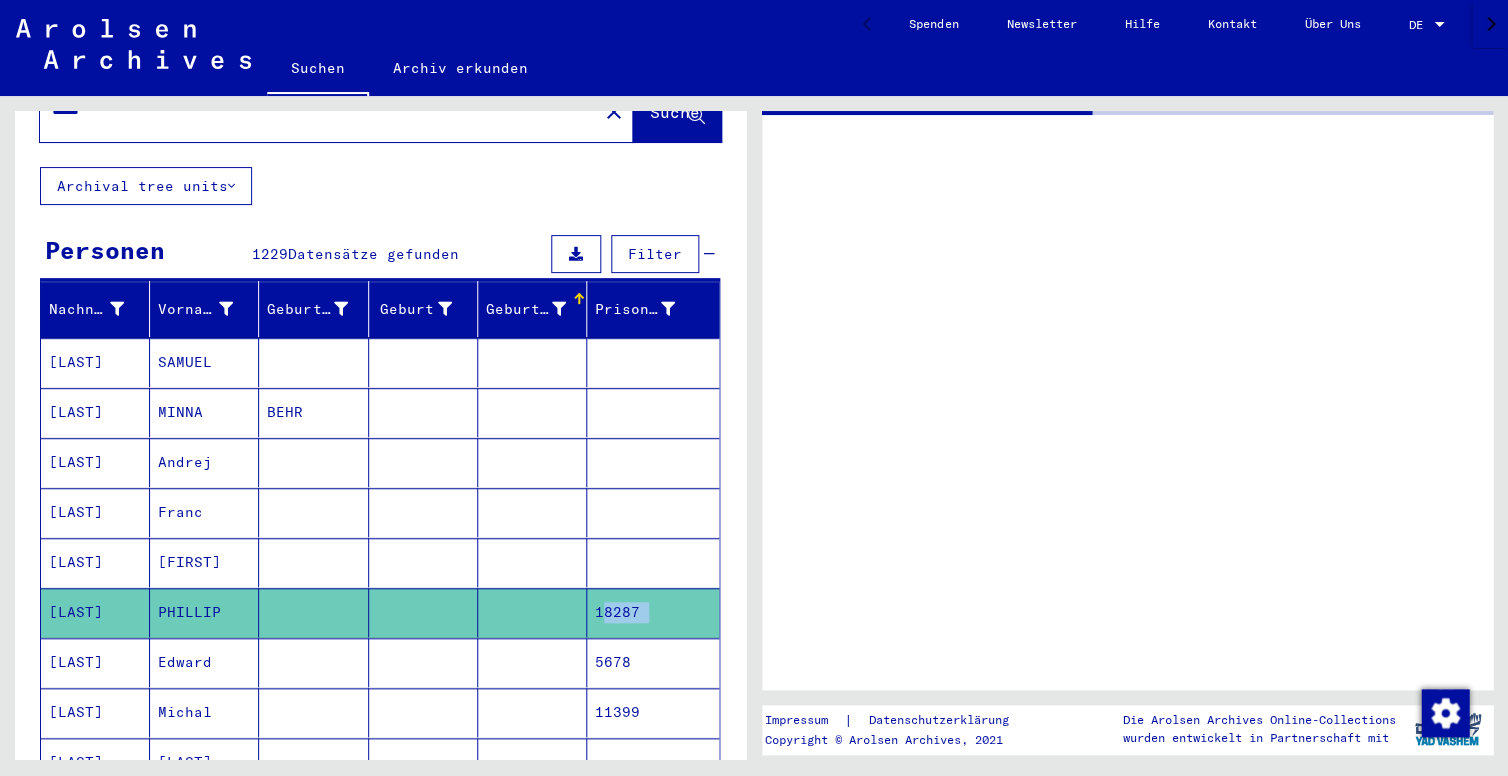 click on "18287" 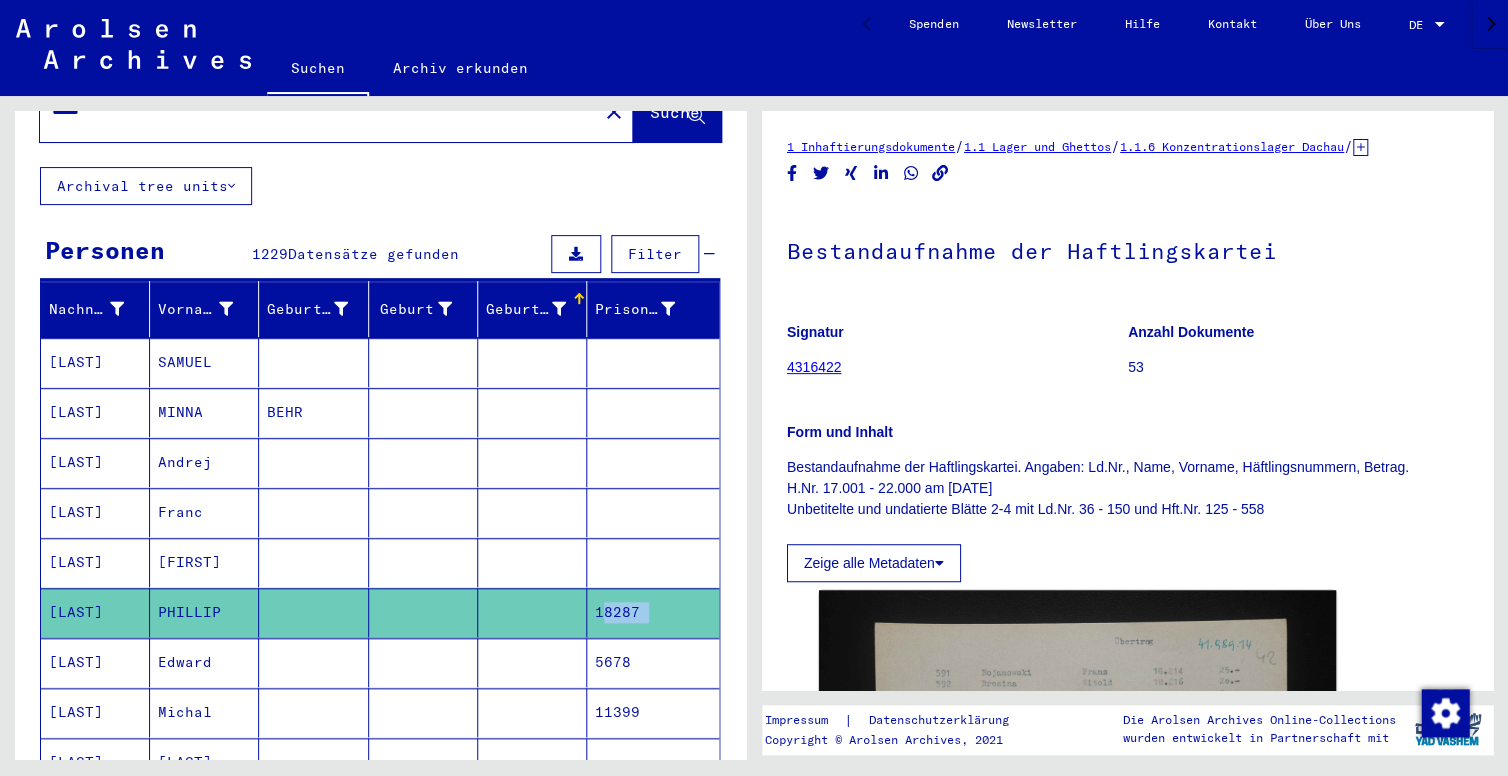 click on "18287" 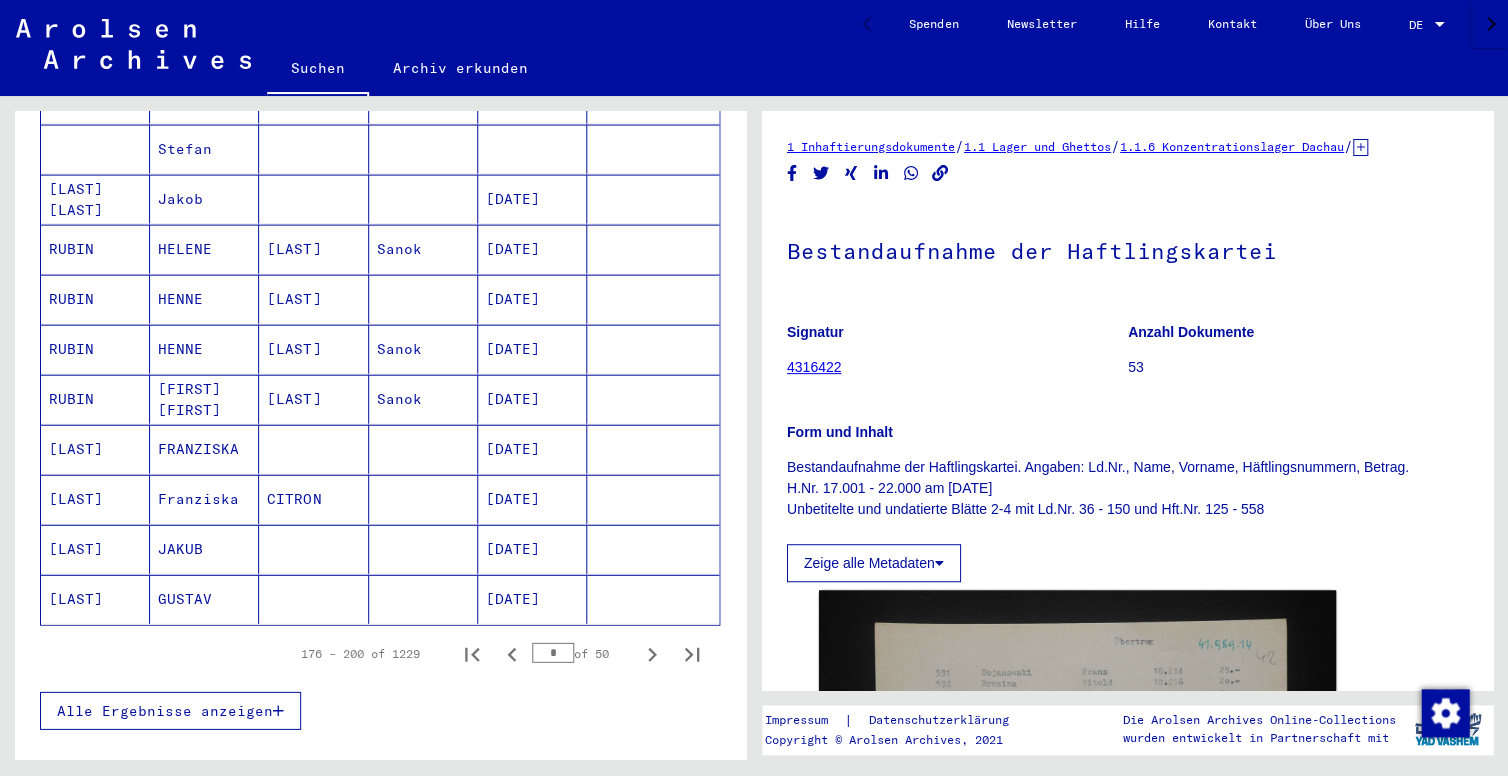 scroll, scrollTop: 1166, scrollLeft: 0, axis: vertical 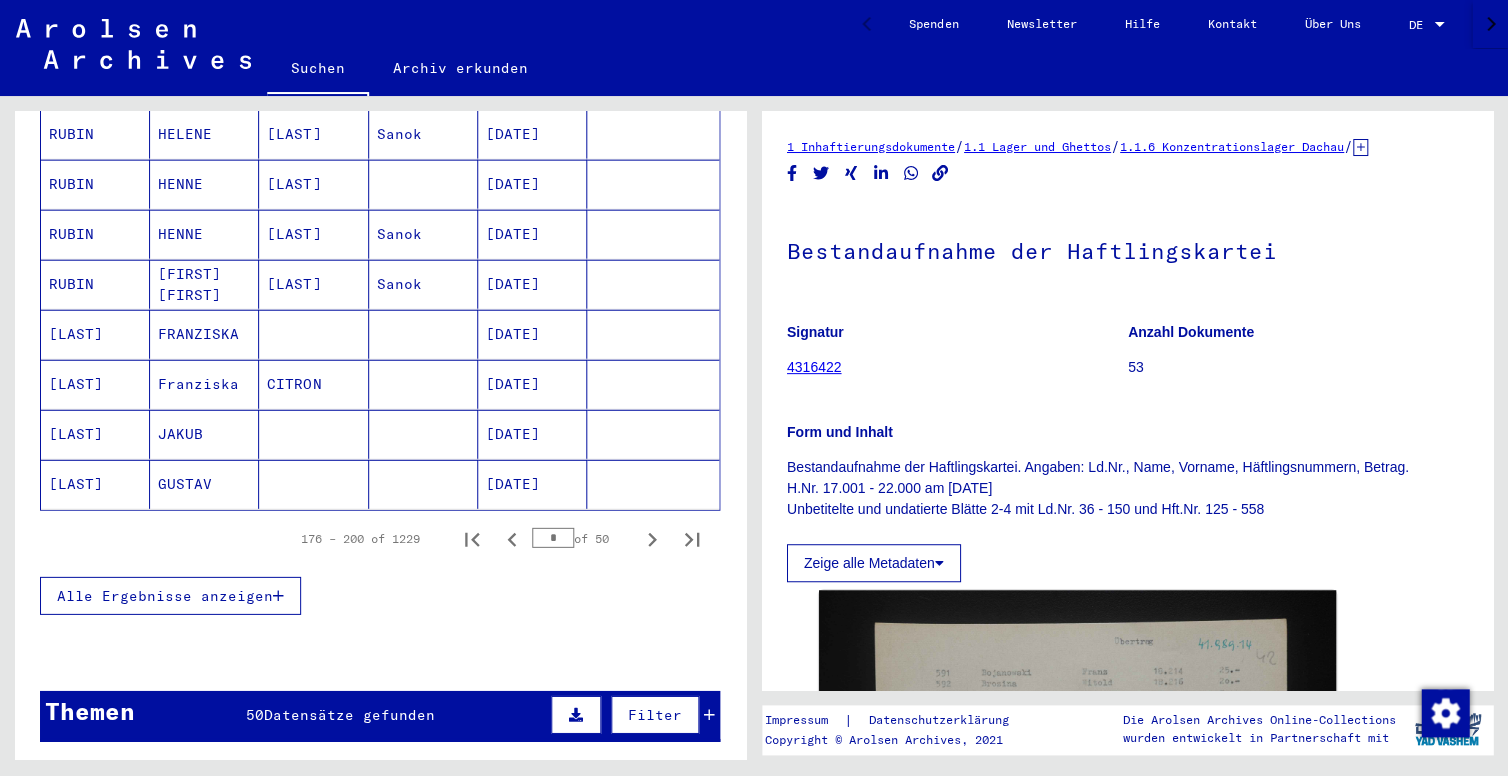 drag, startPoint x: 542, startPoint y: 506, endPoint x: 529, endPoint y: 507, distance: 13.038404 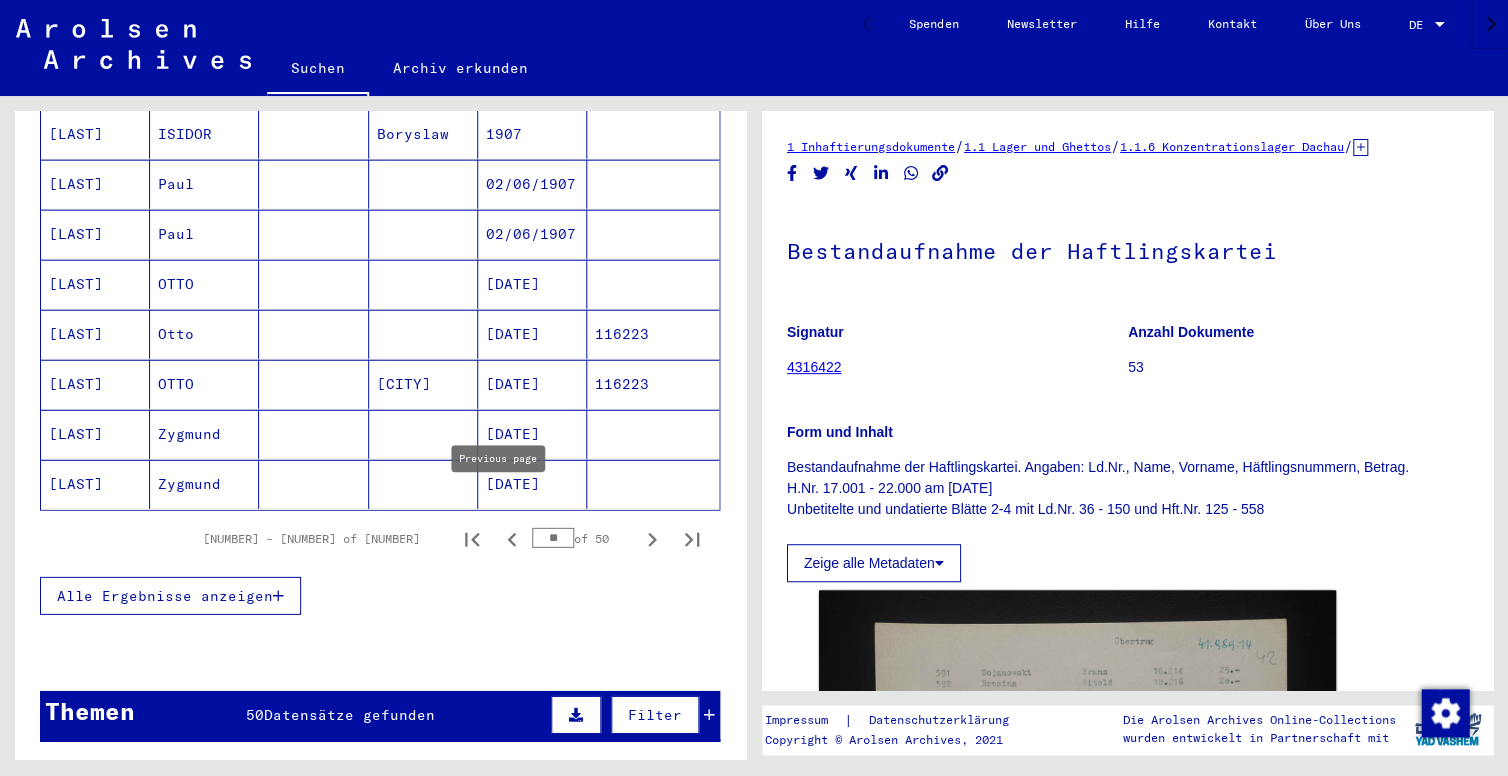 drag, startPoint x: 555, startPoint y: 508, endPoint x: 506, endPoint y: 502, distance: 49.365982 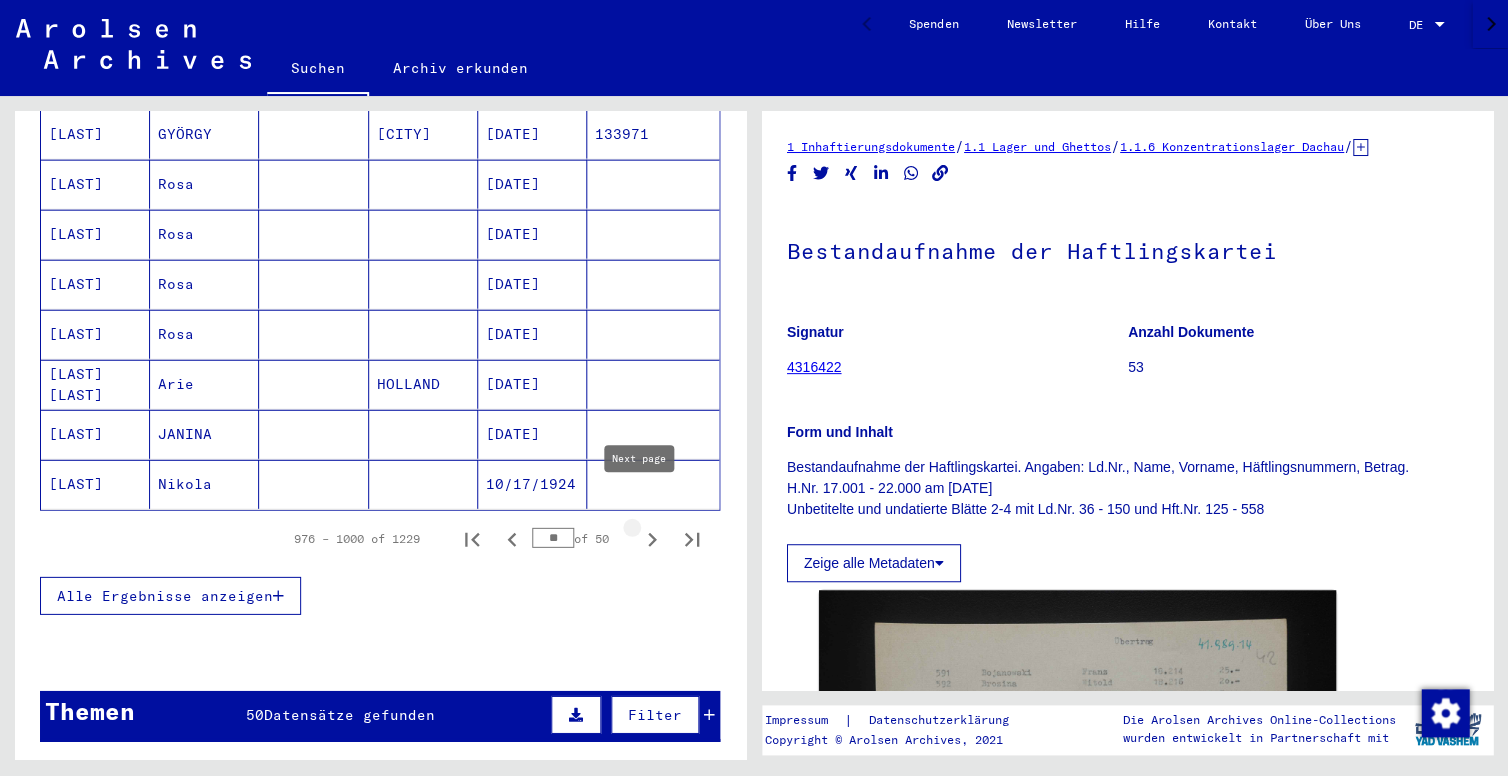 click 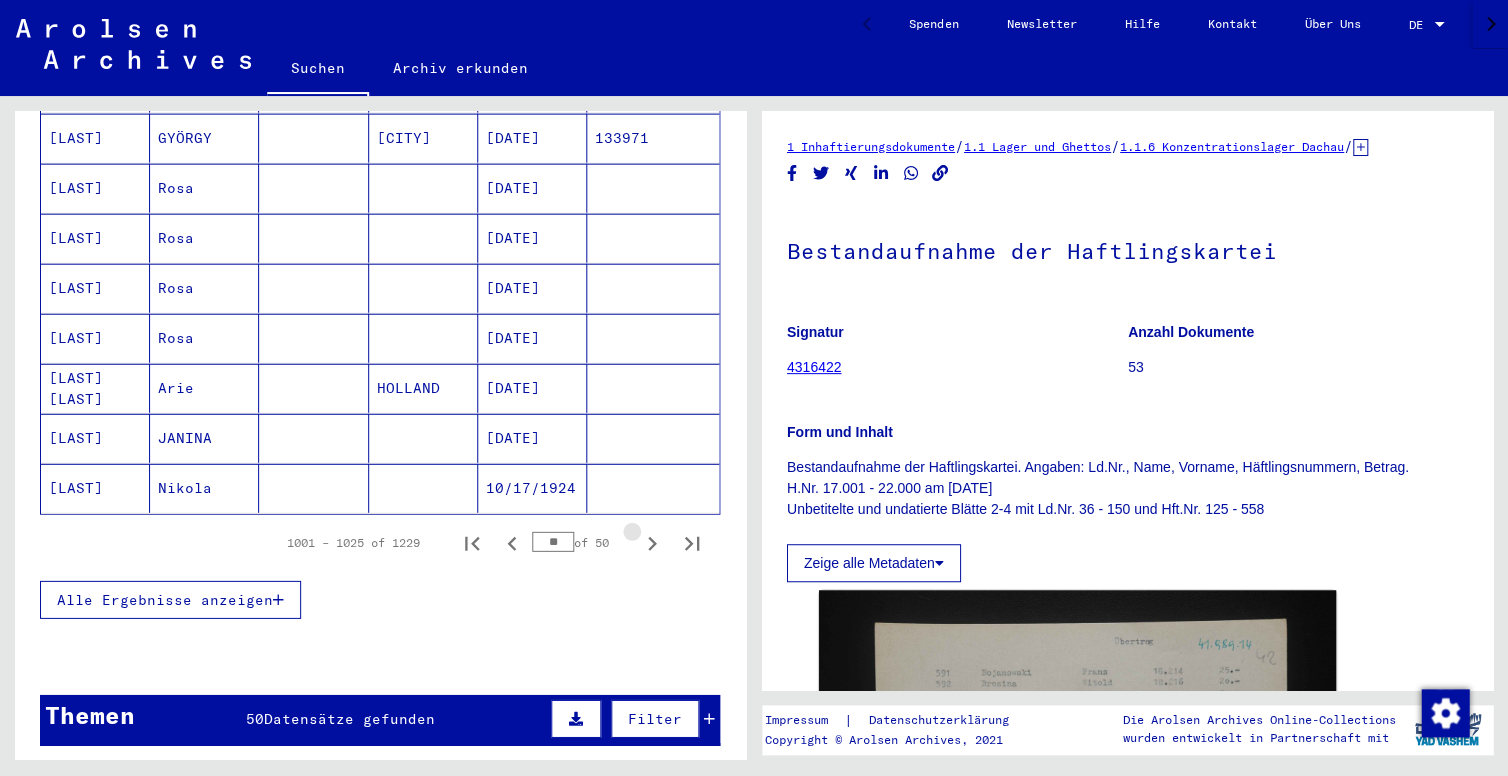 click 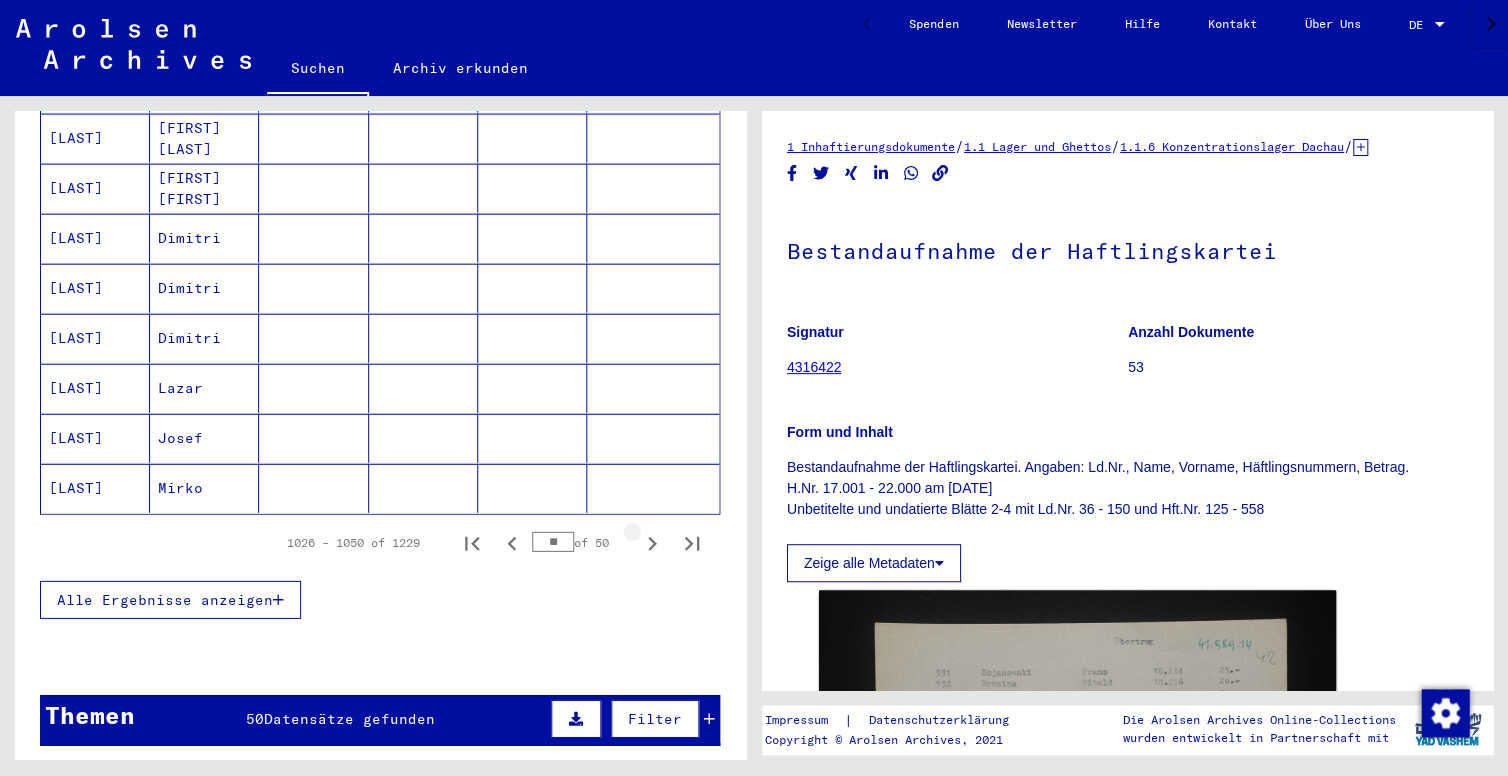 click 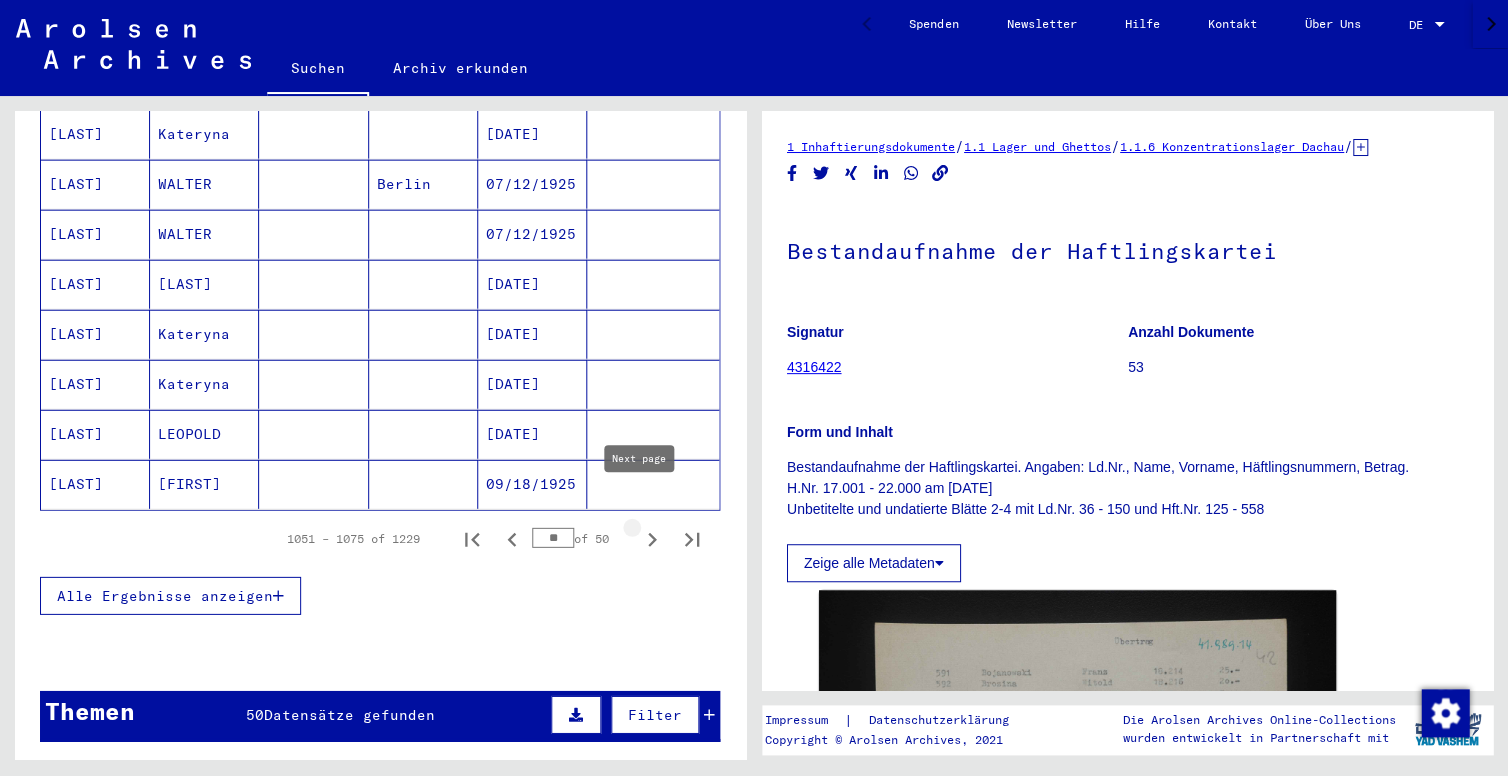 click 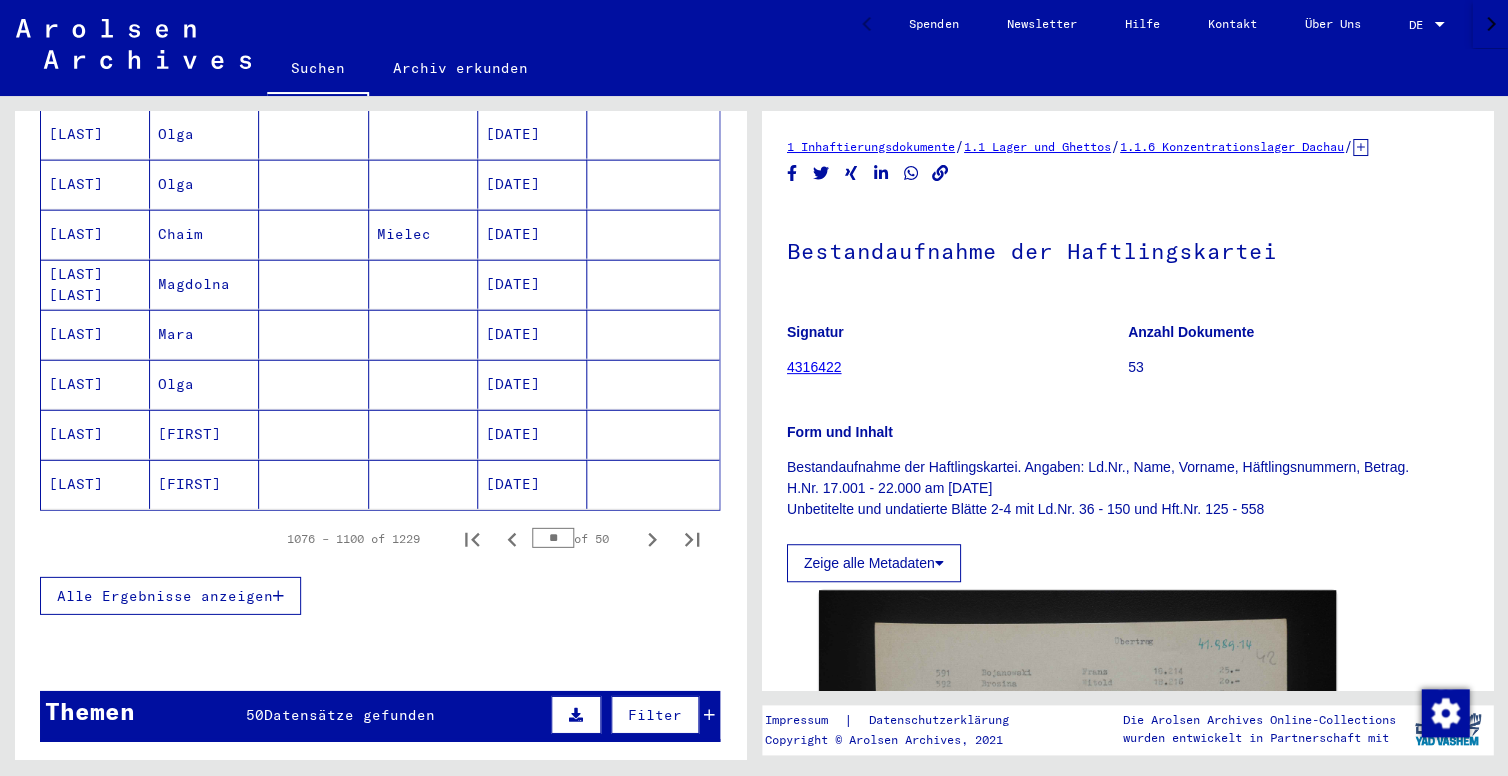 click 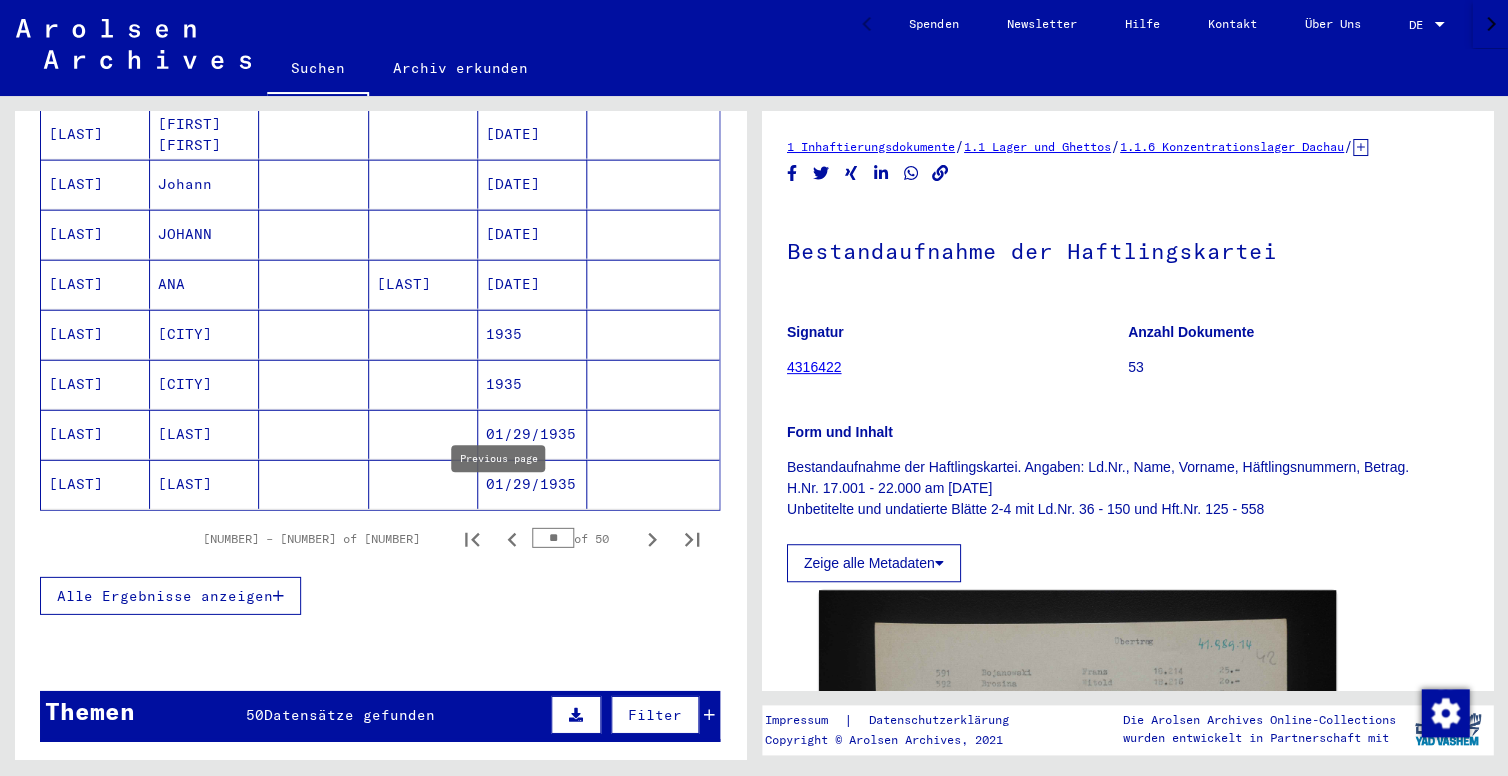 click 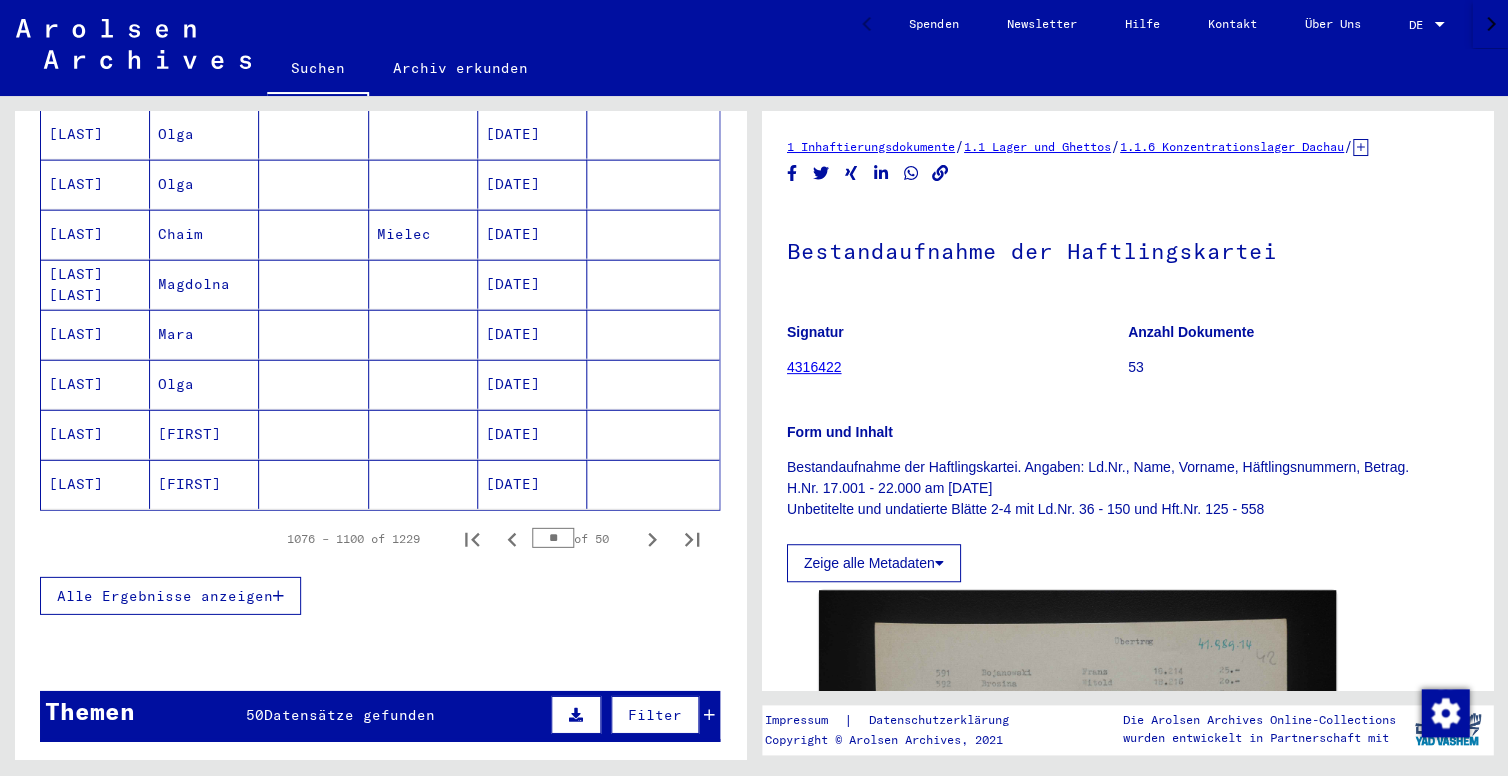 click 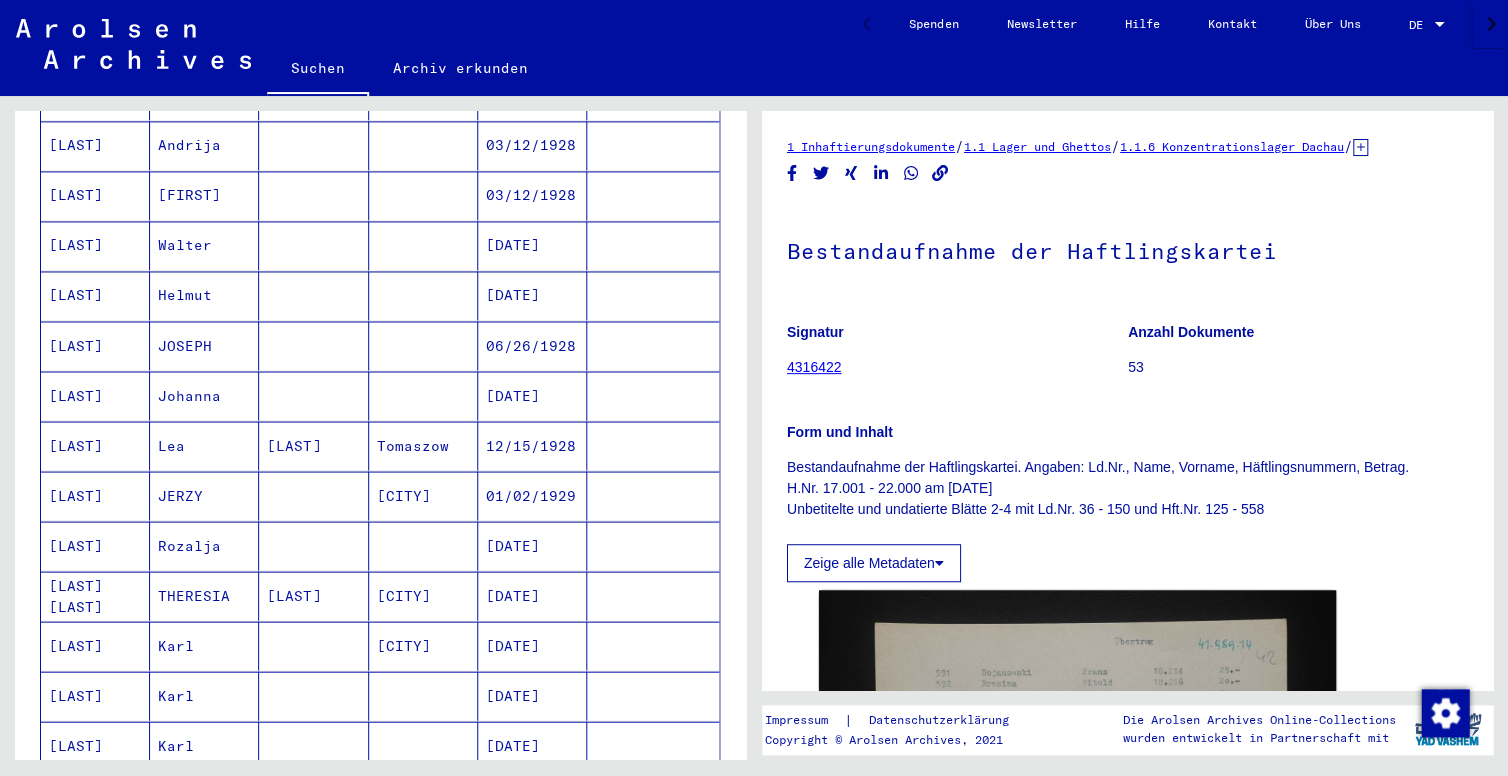 scroll, scrollTop: 0, scrollLeft: 0, axis: both 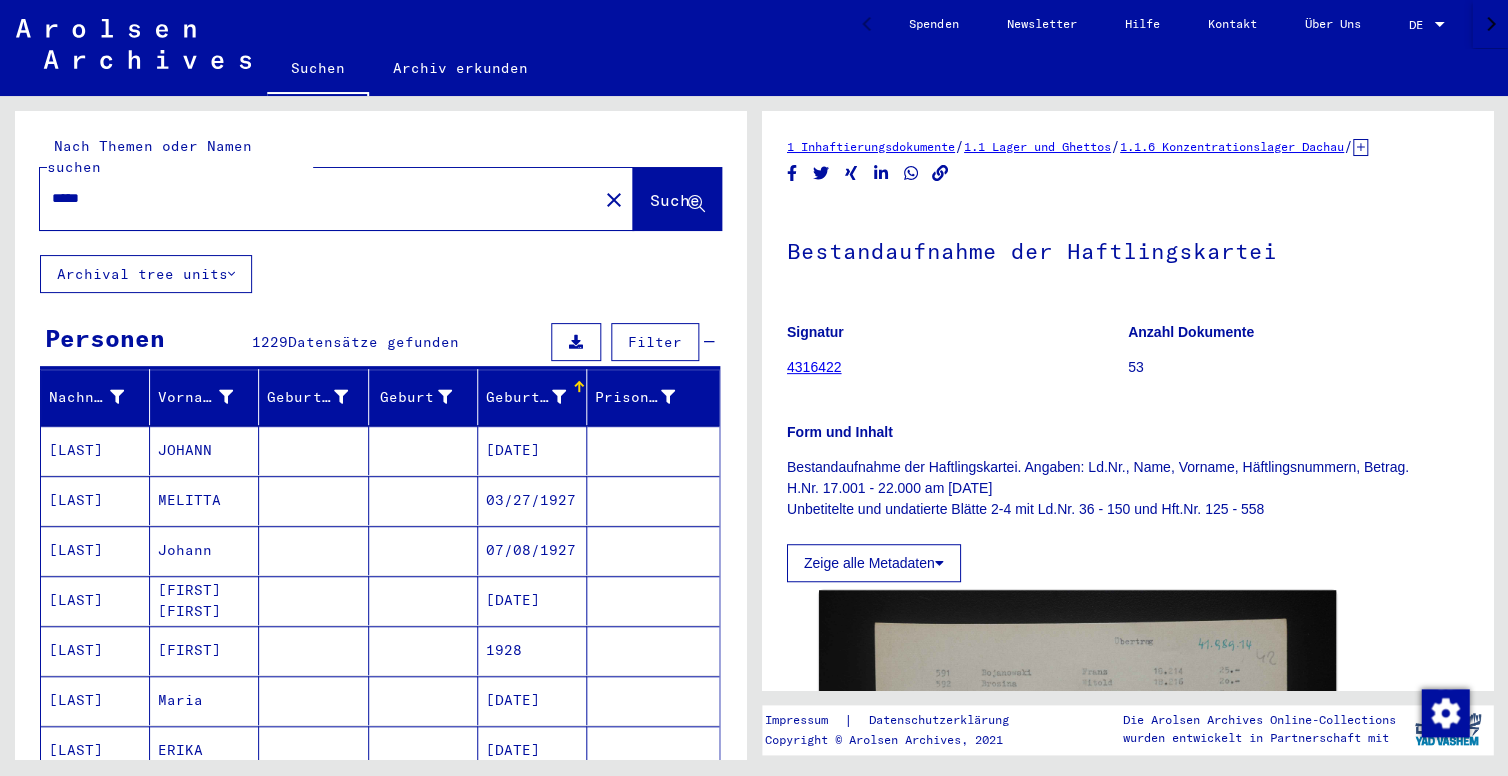 click on "*****" at bounding box center (318, 198) 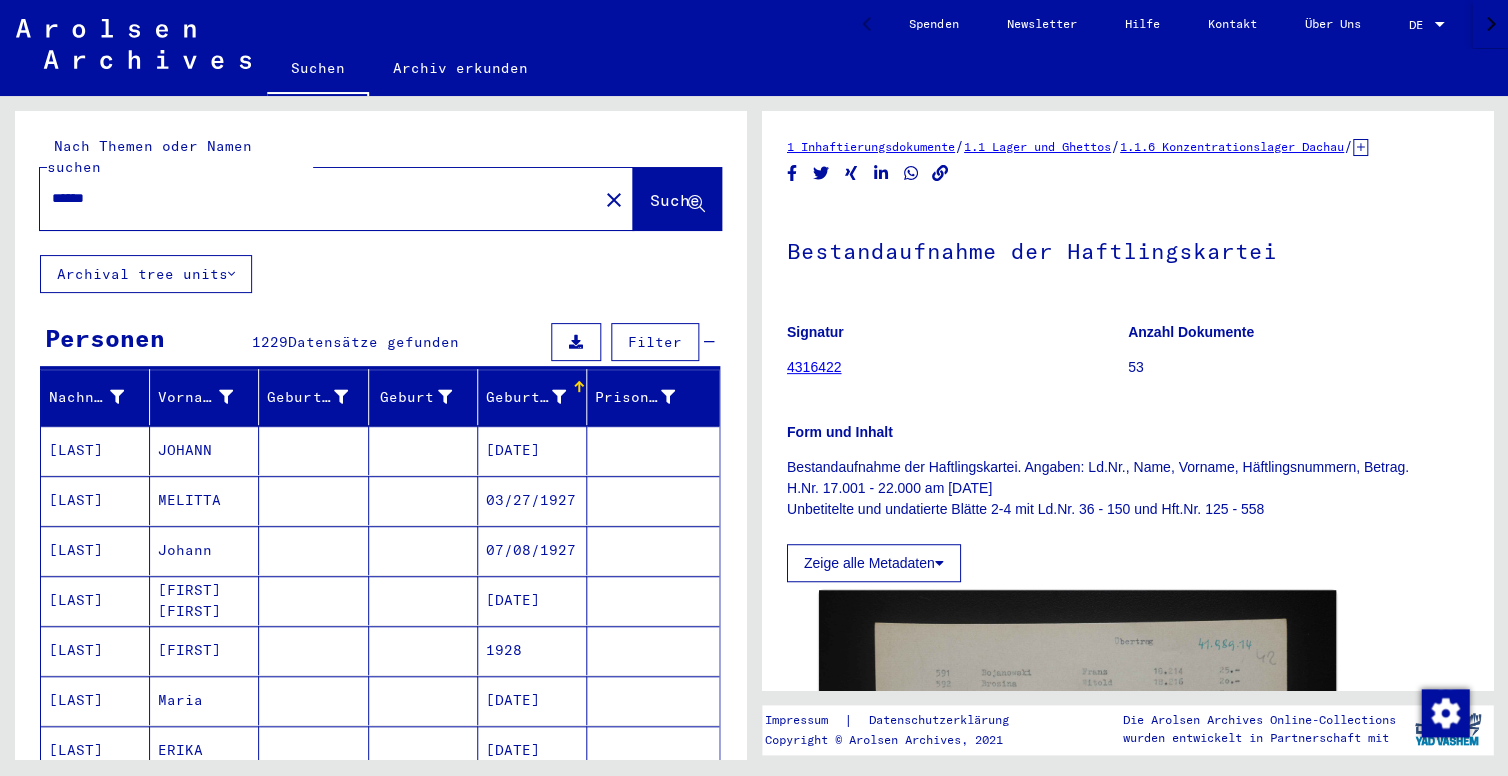 paste on "**********" 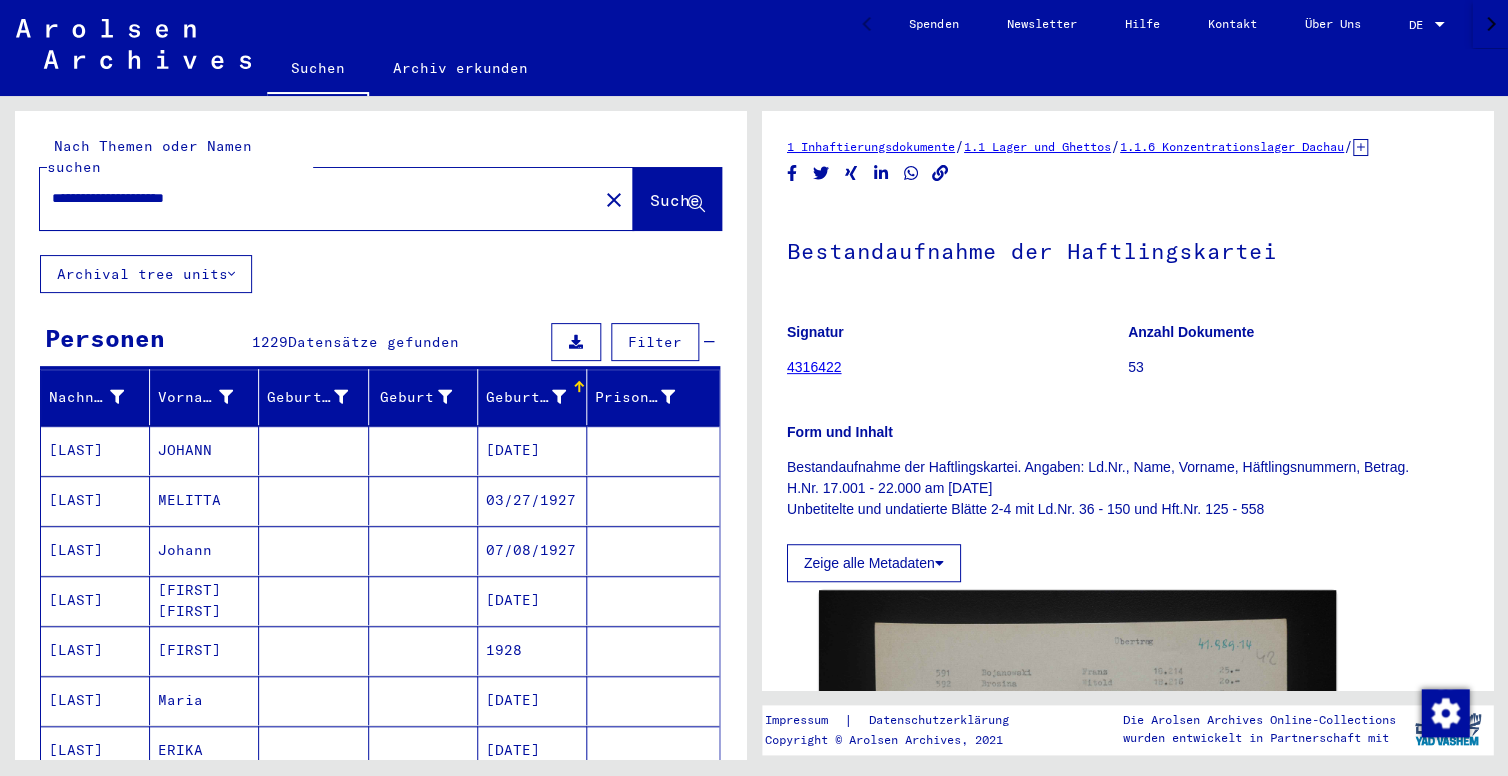 click on "**********" at bounding box center (318, 198) 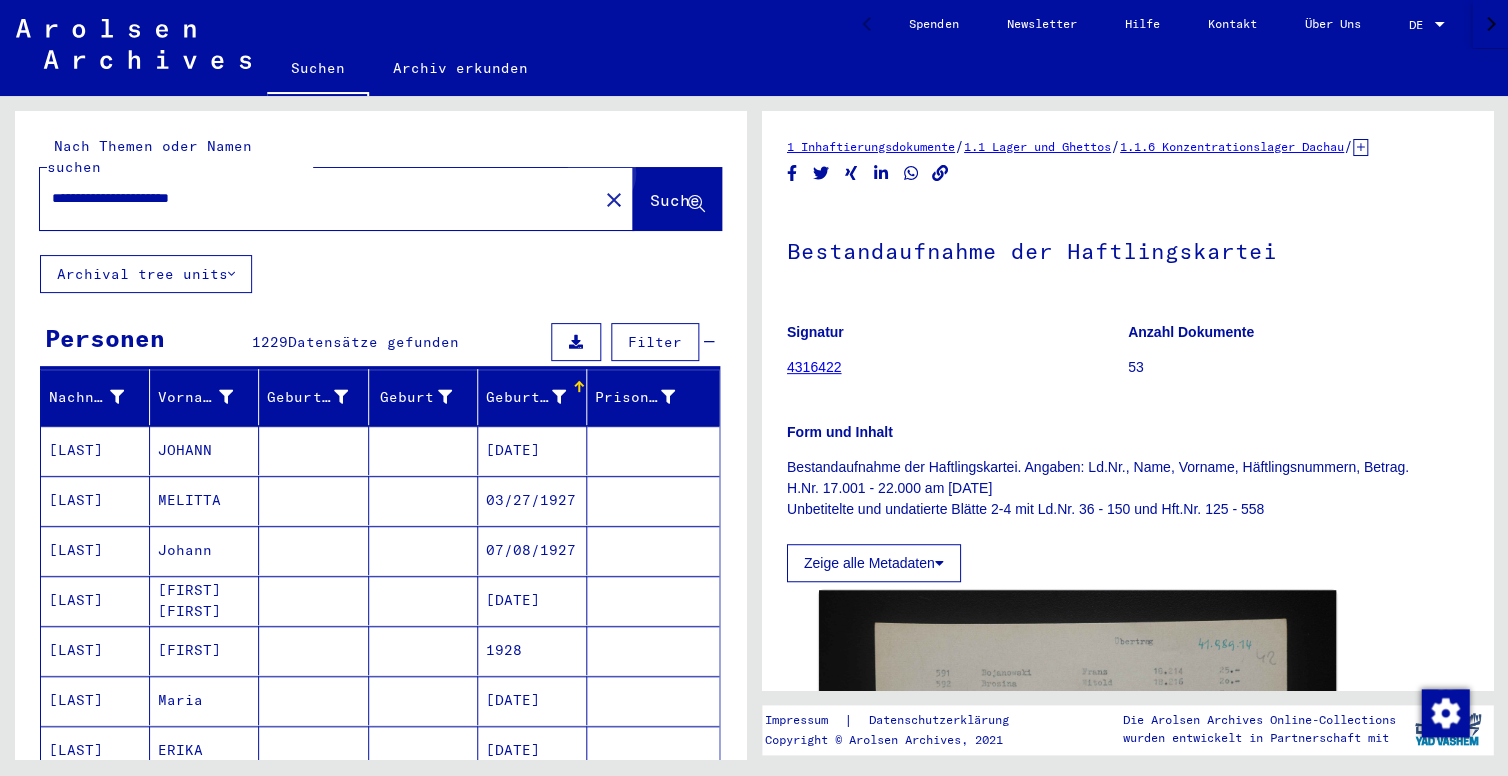 click on "Suche" 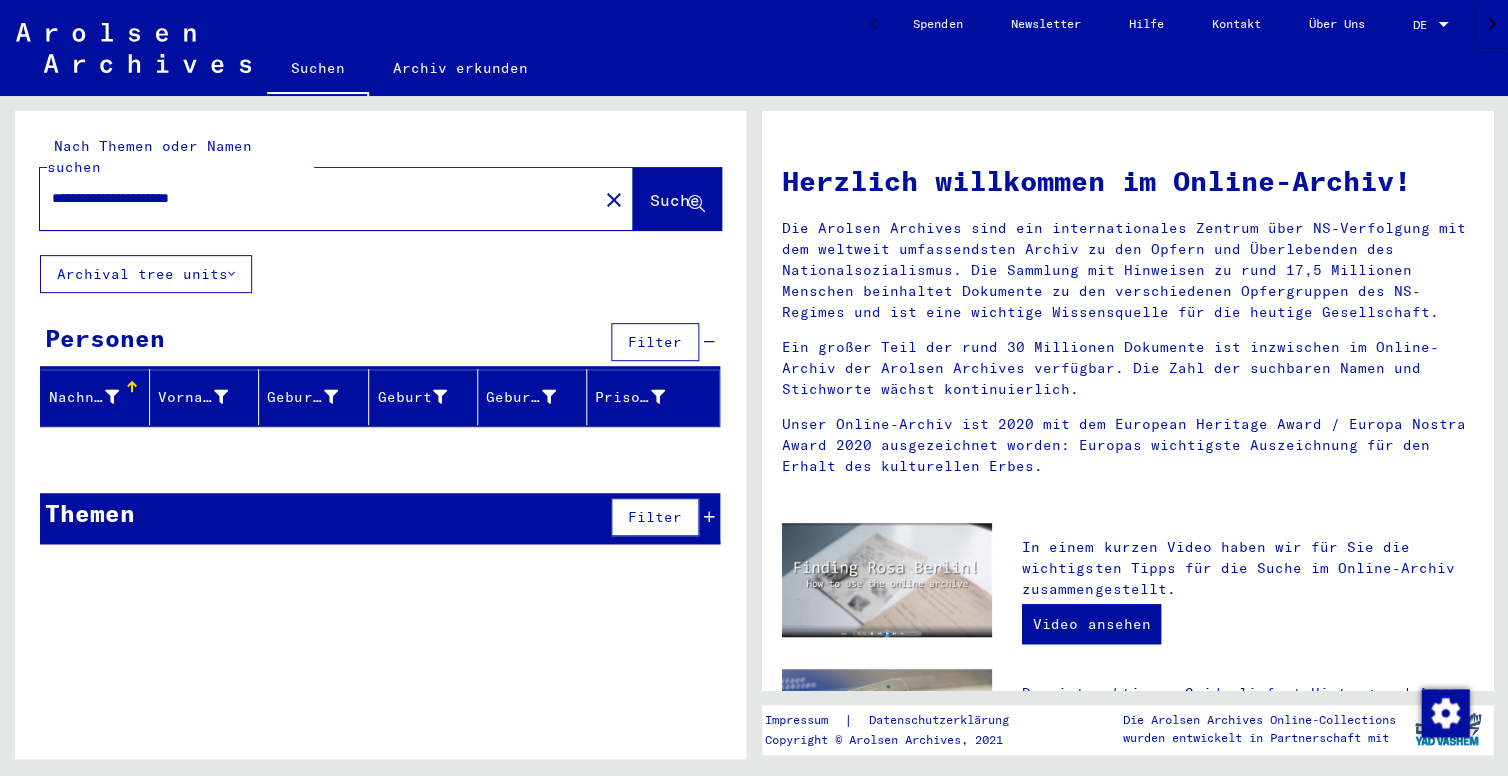 click on "Filter" at bounding box center (655, 517) 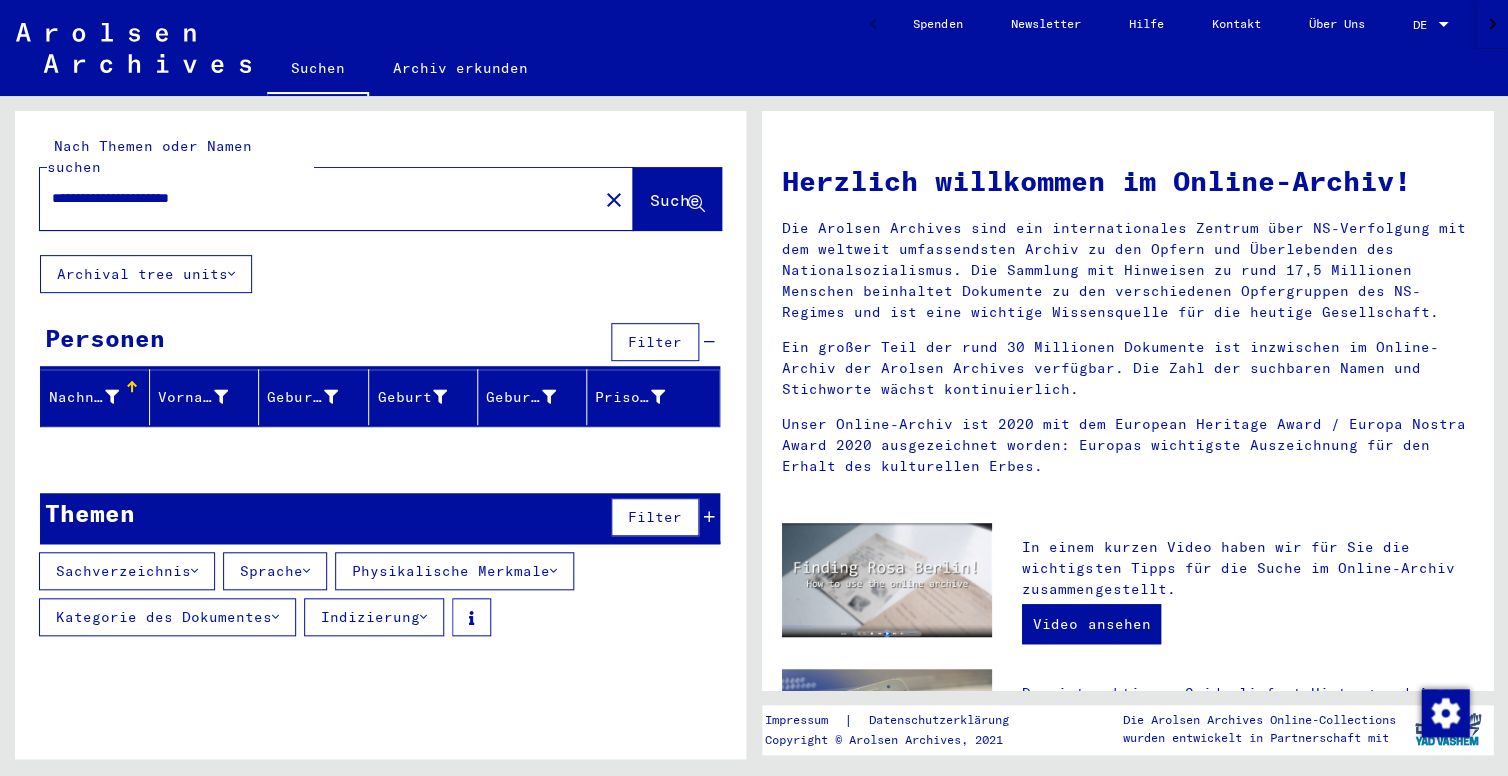 drag, startPoint x: 107, startPoint y: 176, endPoint x: 0, endPoint y: 164, distance: 107.67079 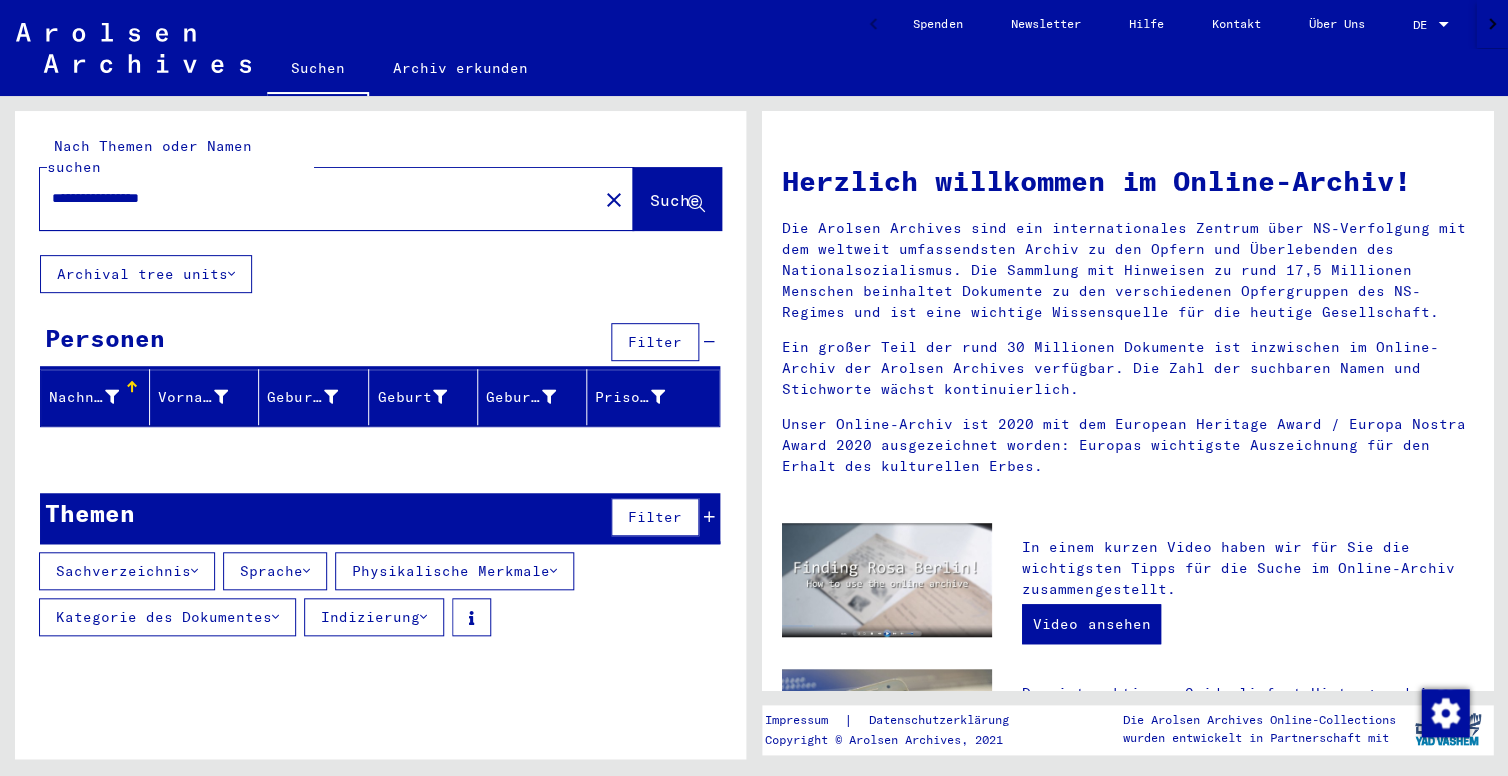 type on "**********" 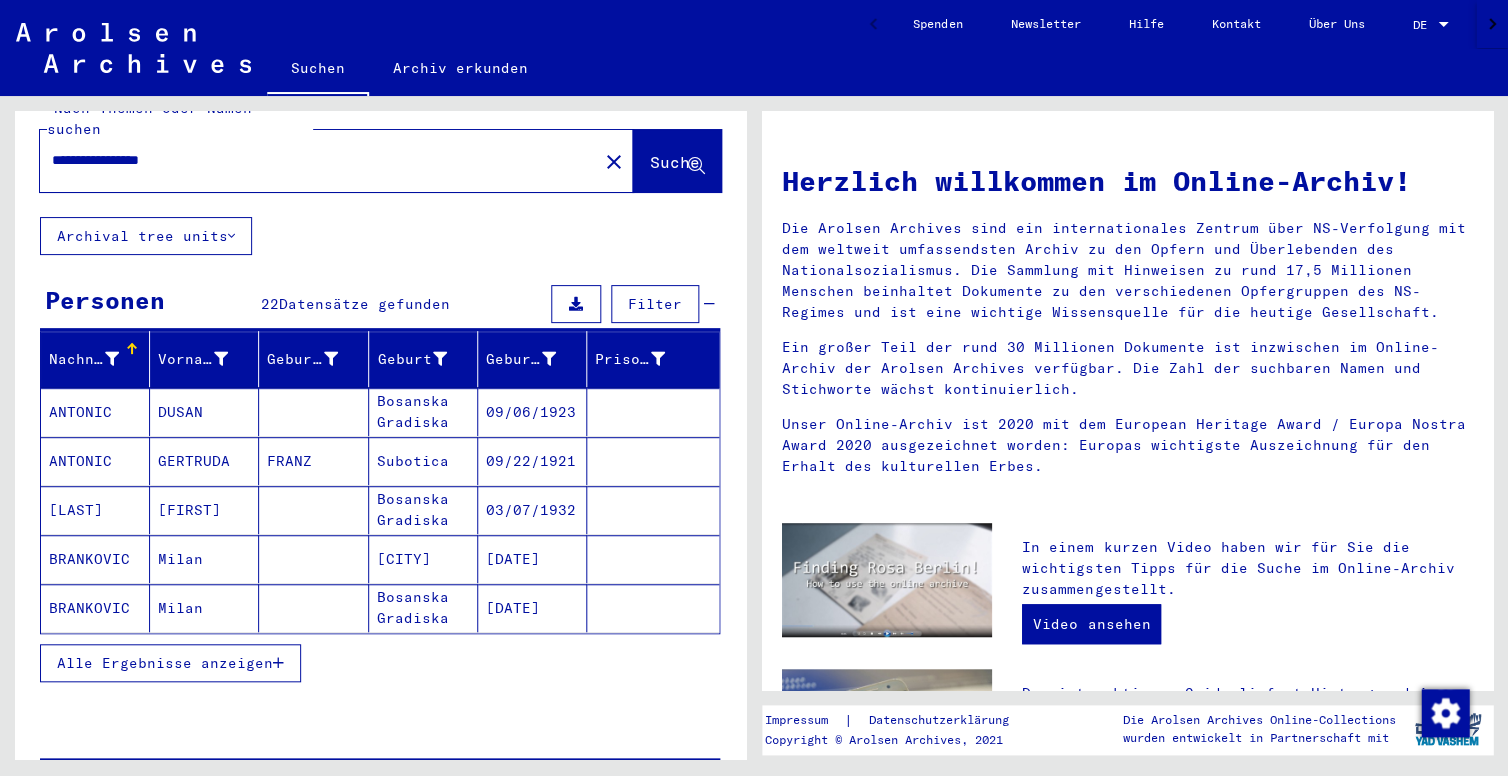 scroll, scrollTop: 63, scrollLeft: 0, axis: vertical 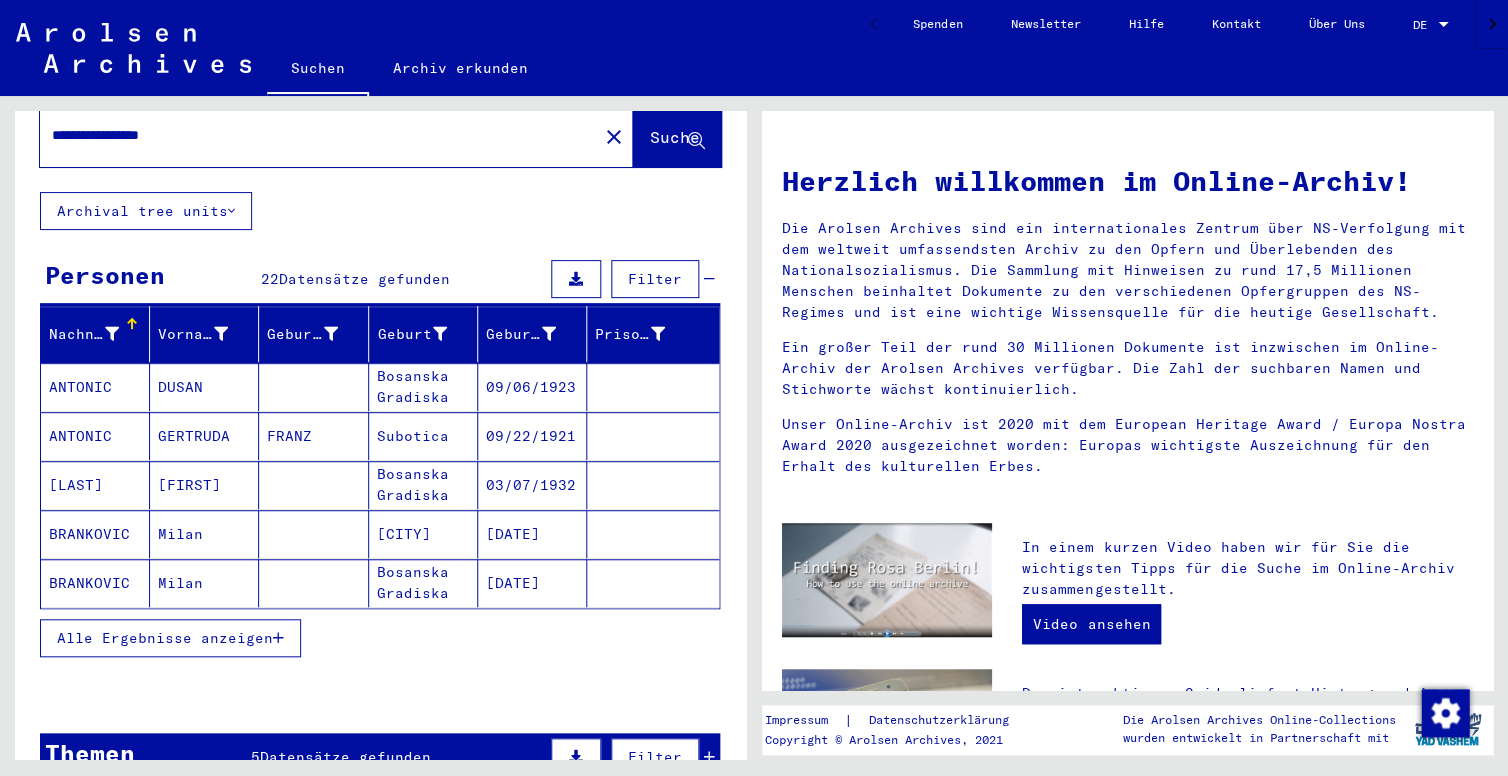 click on "Alle Ergebnisse anzeigen" at bounding box center (165, 638) 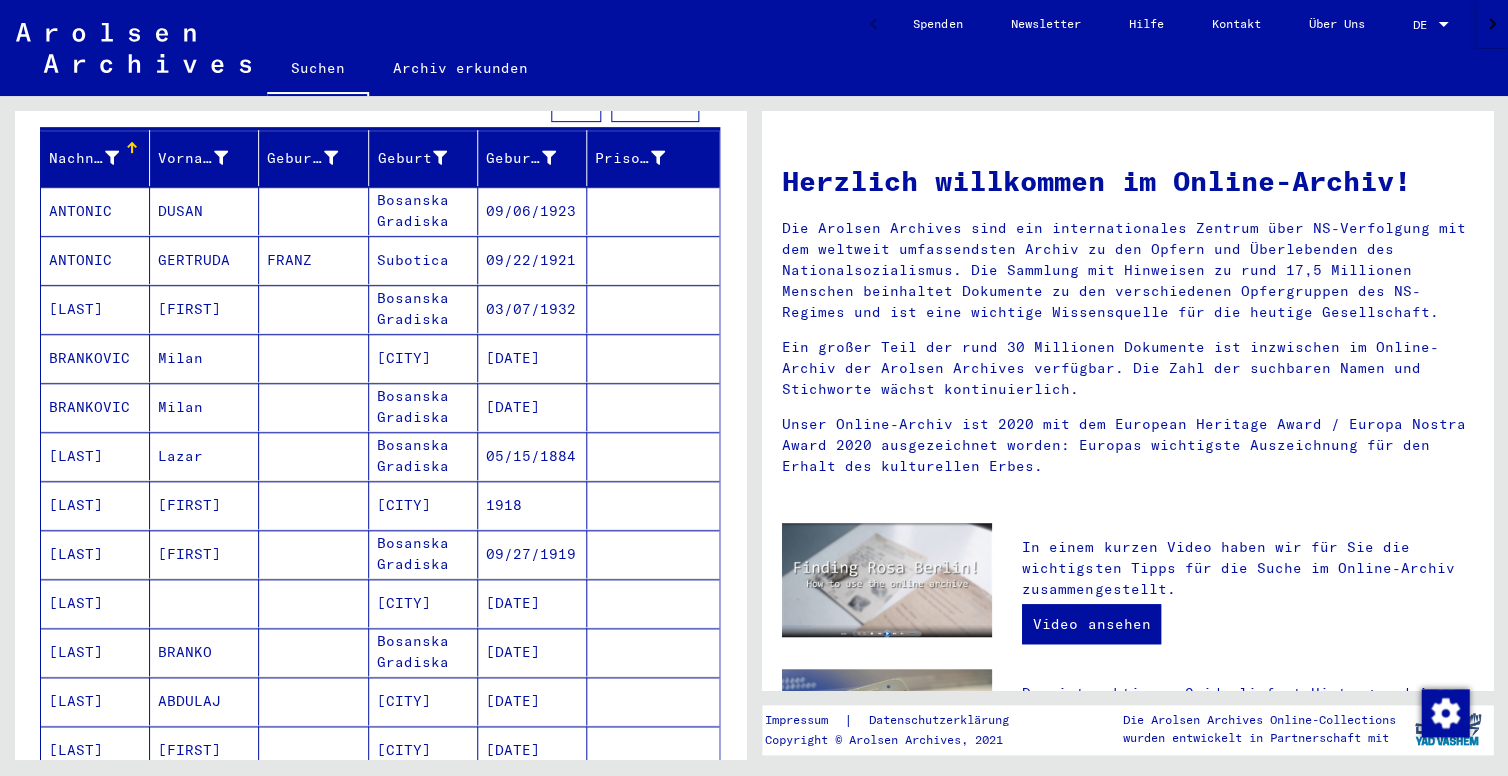 scroll, scrollTop: 0, scrollLeft: 0, axis: both 